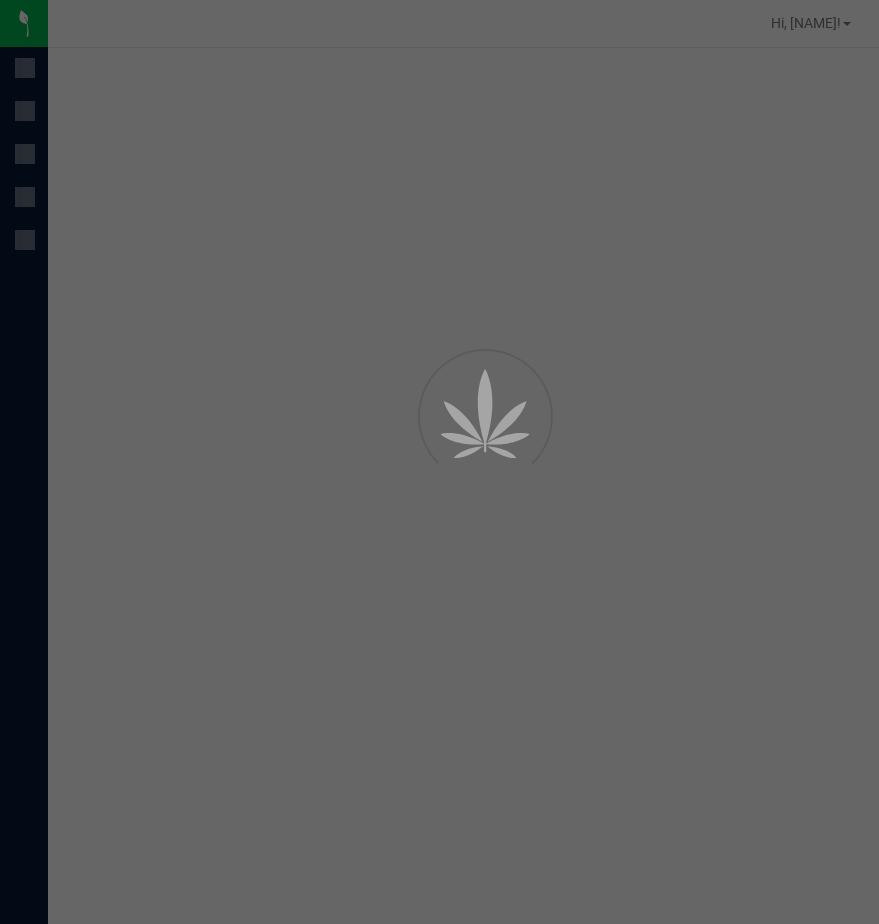 scroll, scrollTop: 0, scrollLeft: 0, axis: both 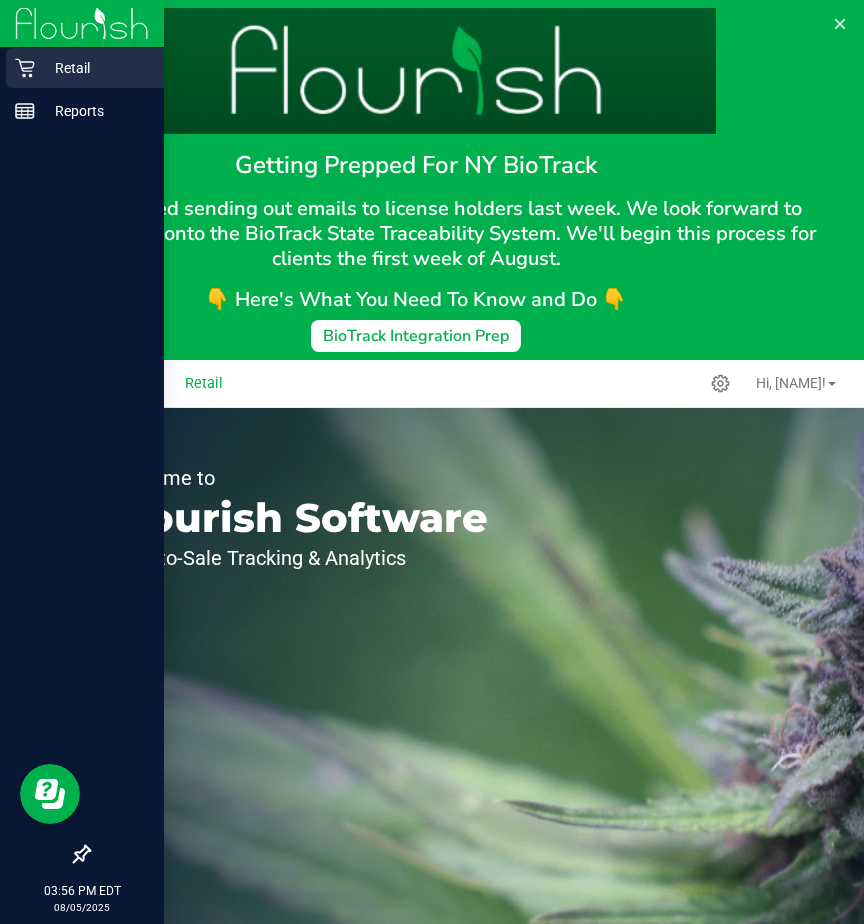 click on "Retail" at bounding box center [85, 68] 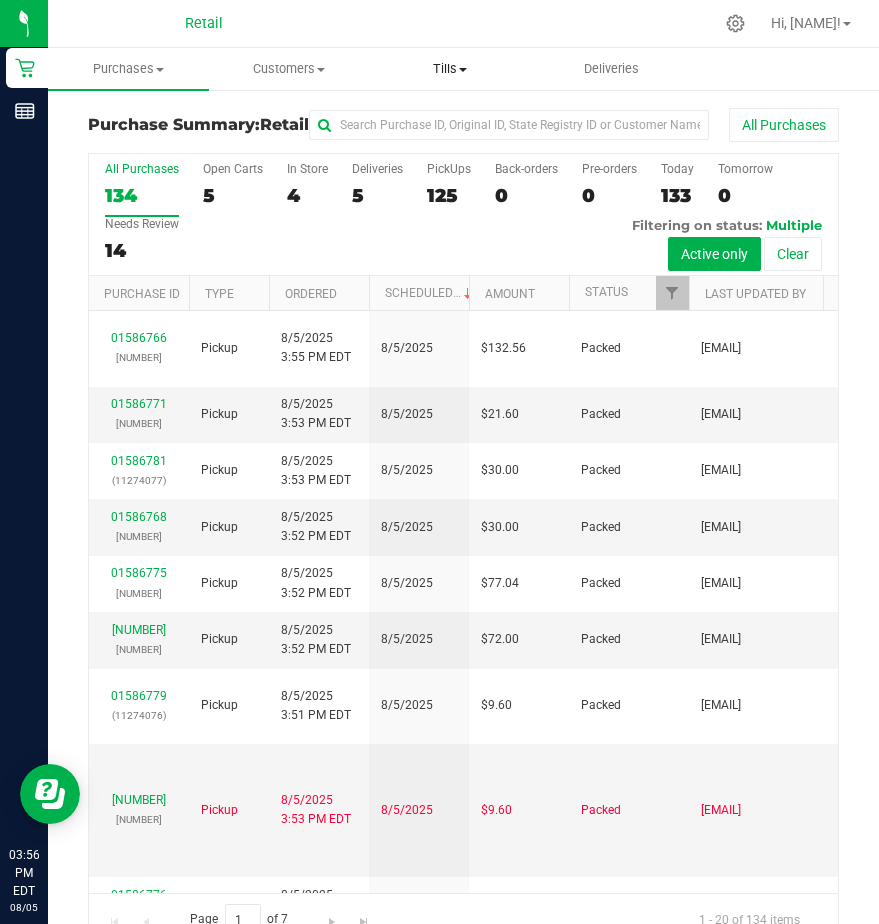 click on "Tills" at bounding box center [450, 69] 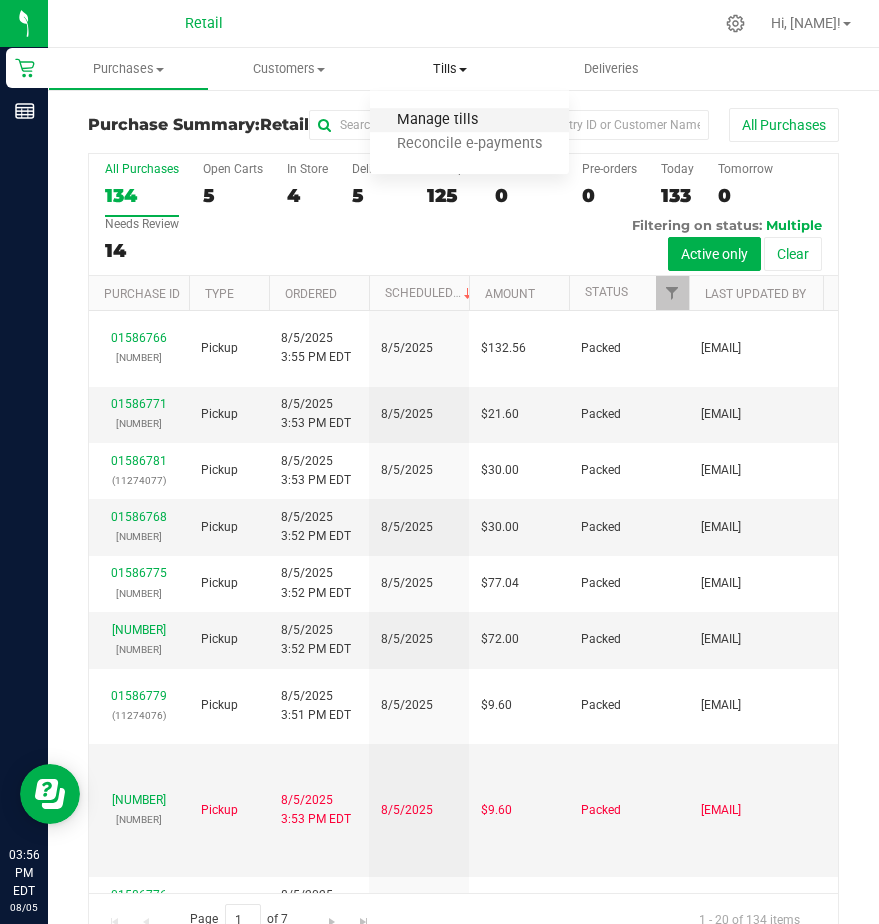 click on "Manage tills" at bounding box center (437, 120) 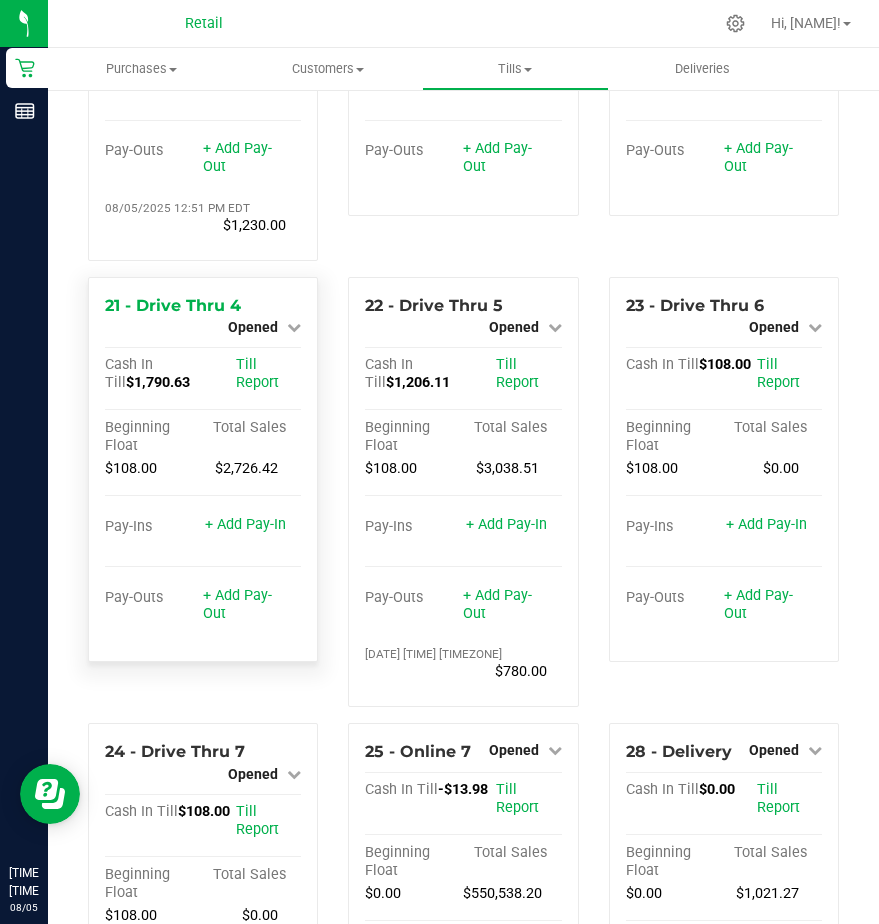 scroll, scrollTop: 2700, scrollLeft: 0, axis: vertical 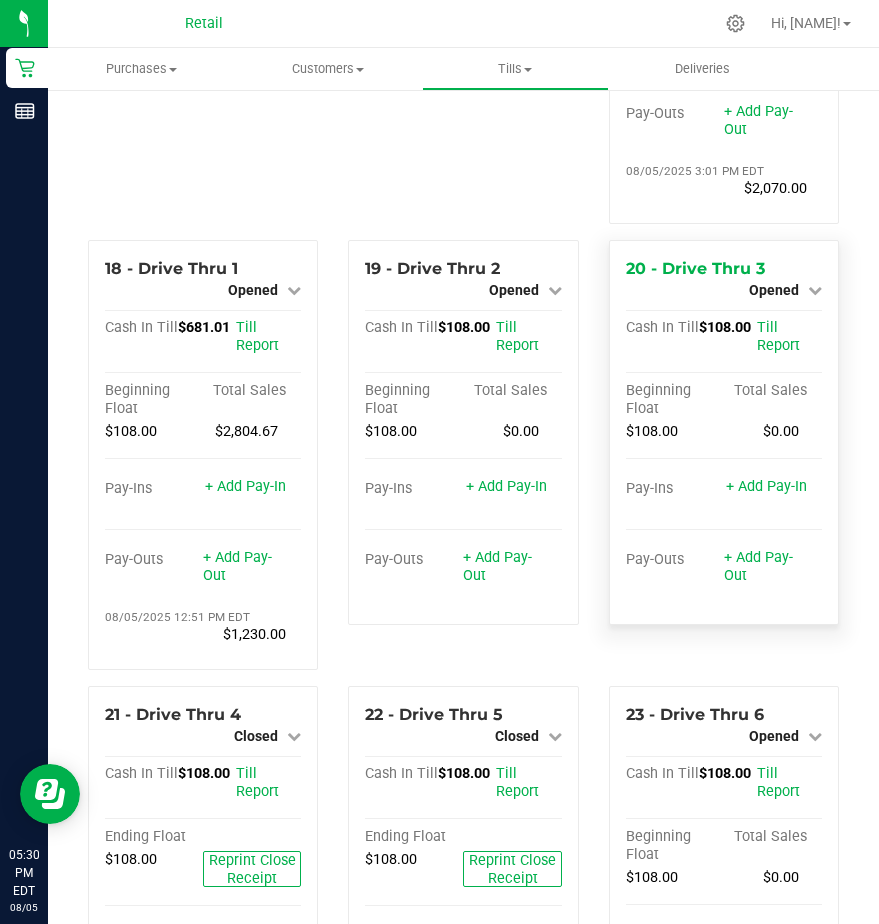 drag, startPoint x: 655, startPoint y: 544, endPoint x: 626, endPoint y: 573, distance: 41.01219 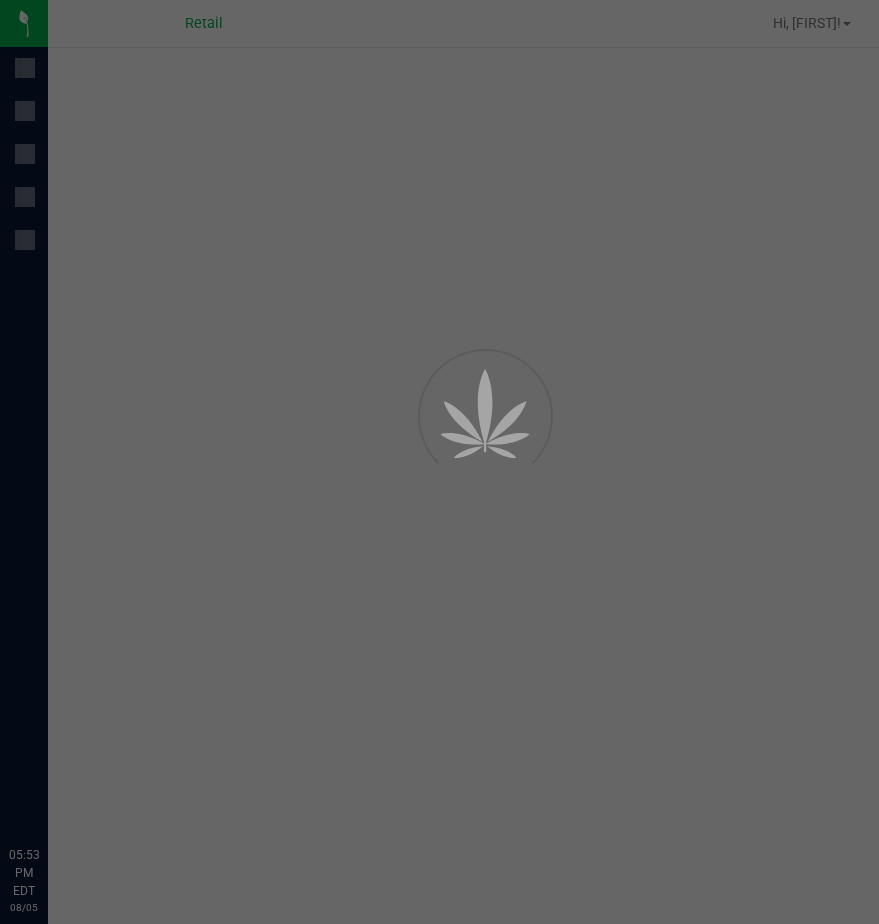 scroll, scrollTop: 0, scrollLeft: 0, axis: both 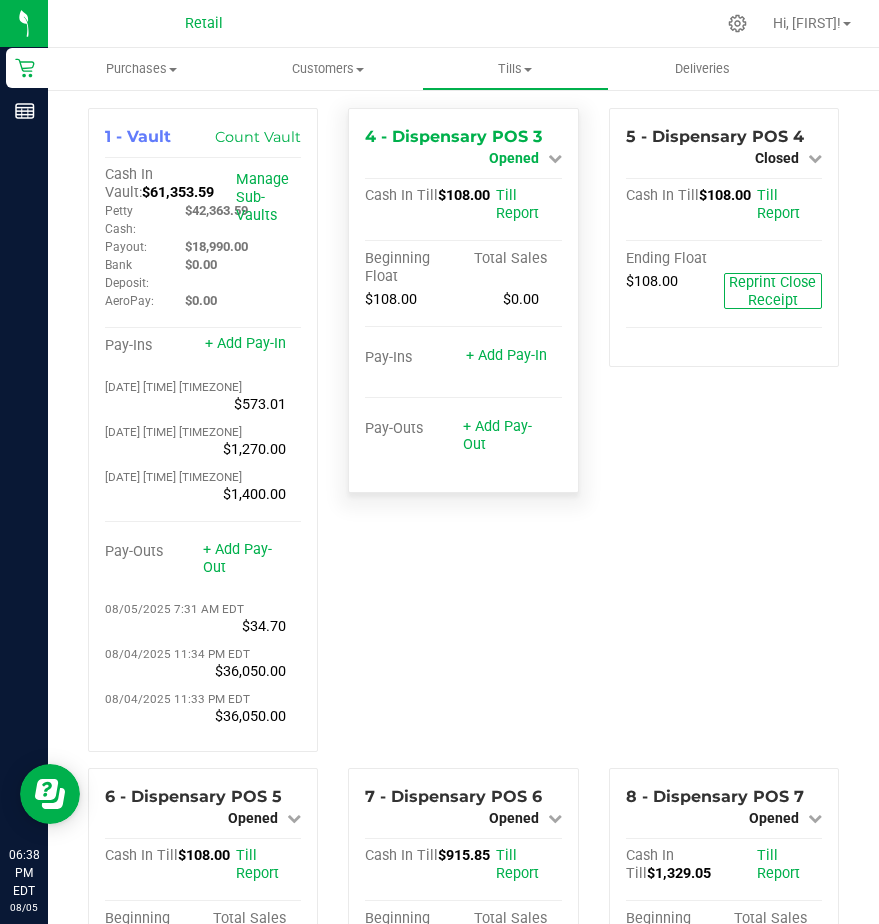 click on "Opened" at bounding box center (514, 158) 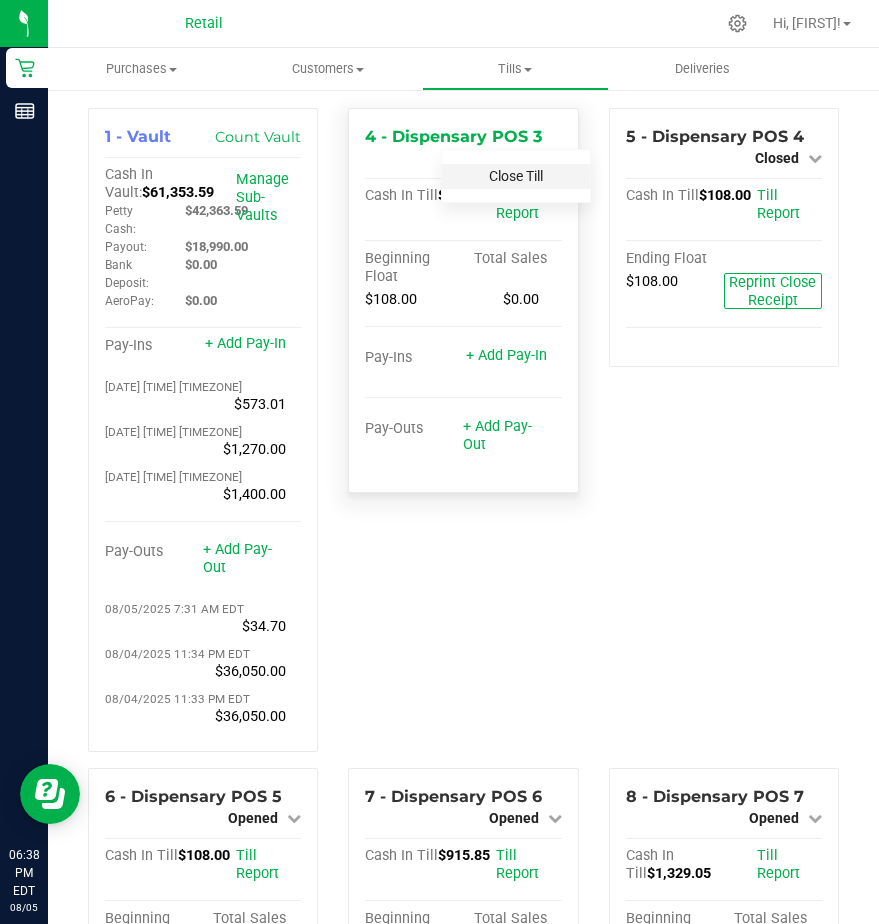 click on "Close Till" at bounding box center [516, 176] 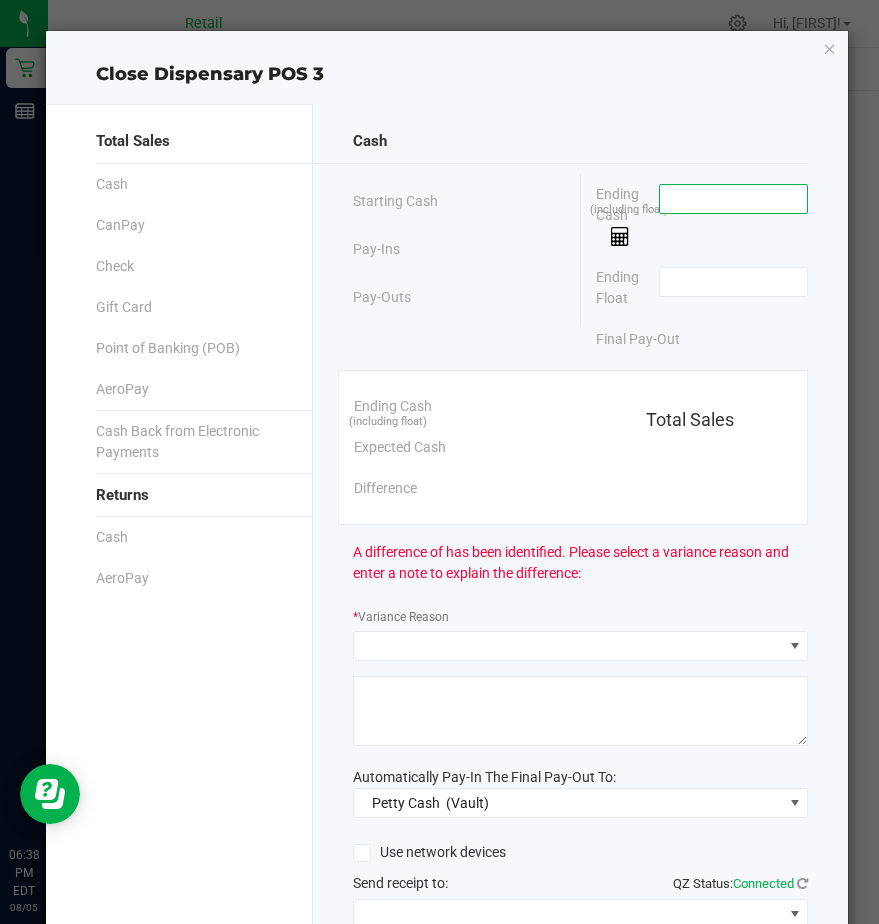 click at bounding box center (733, 199) 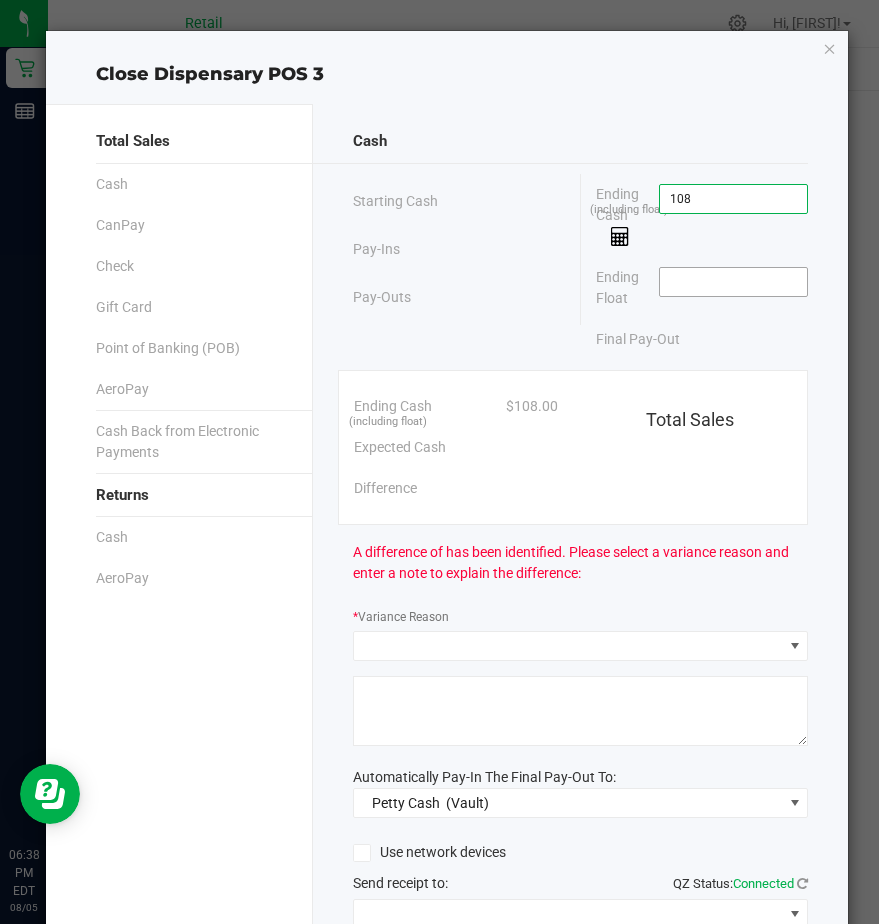 type on "$108.00" 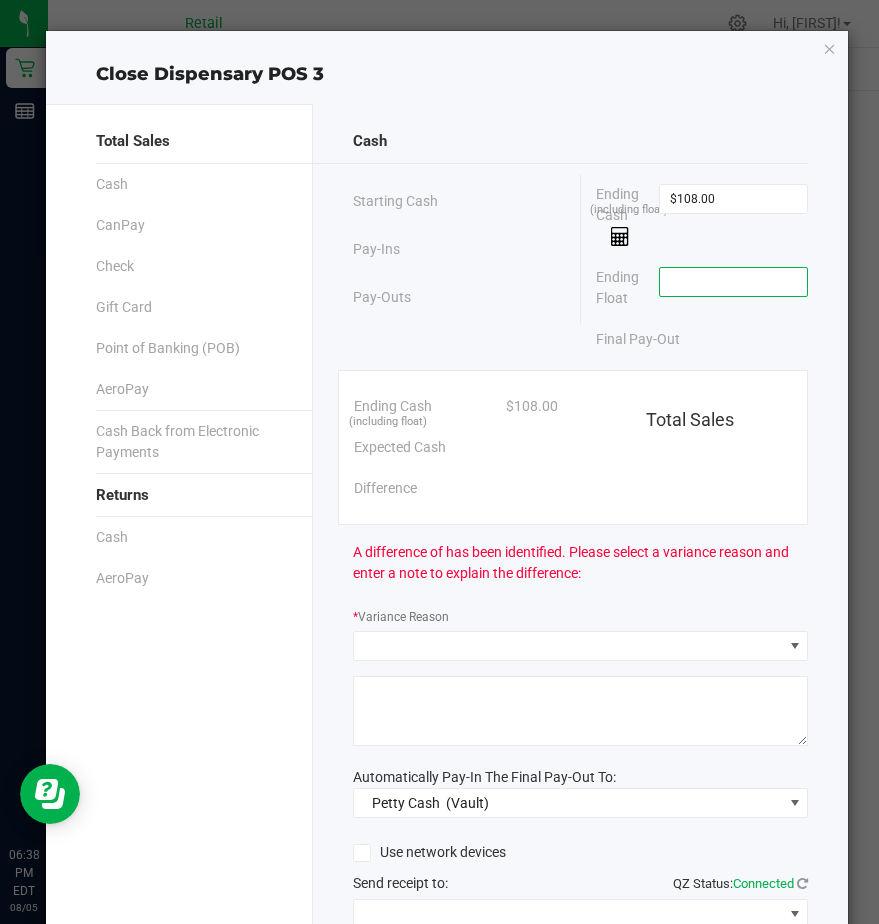 click at bounding box center [733, 282] 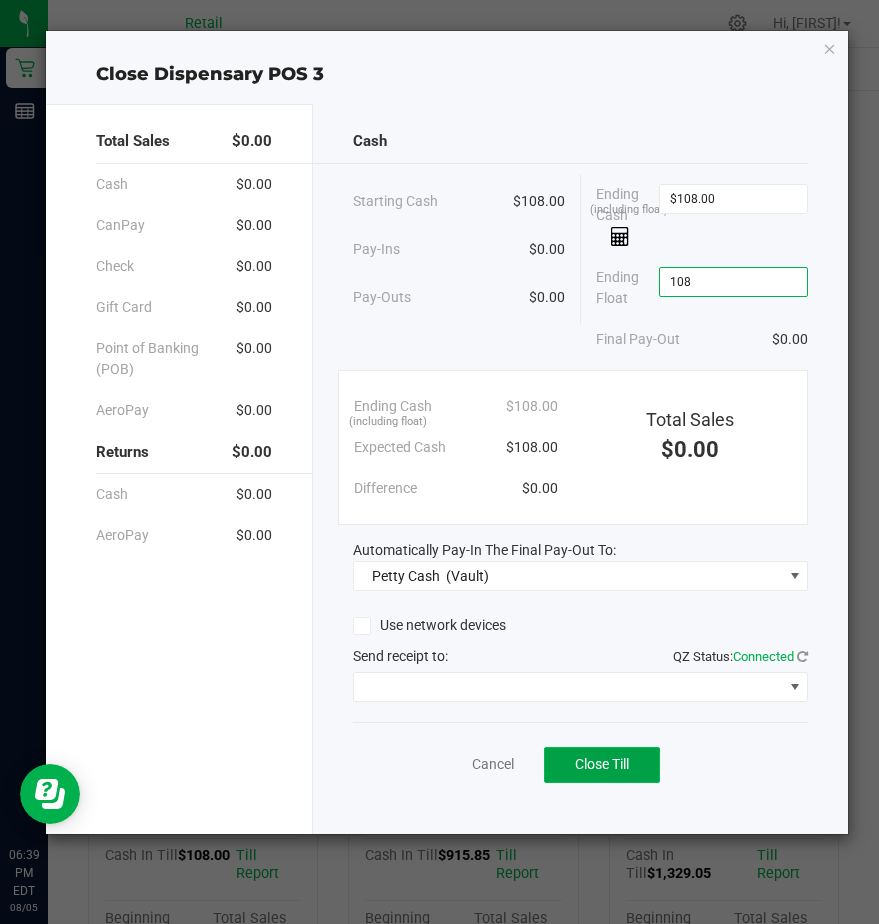 type on "$108.00" 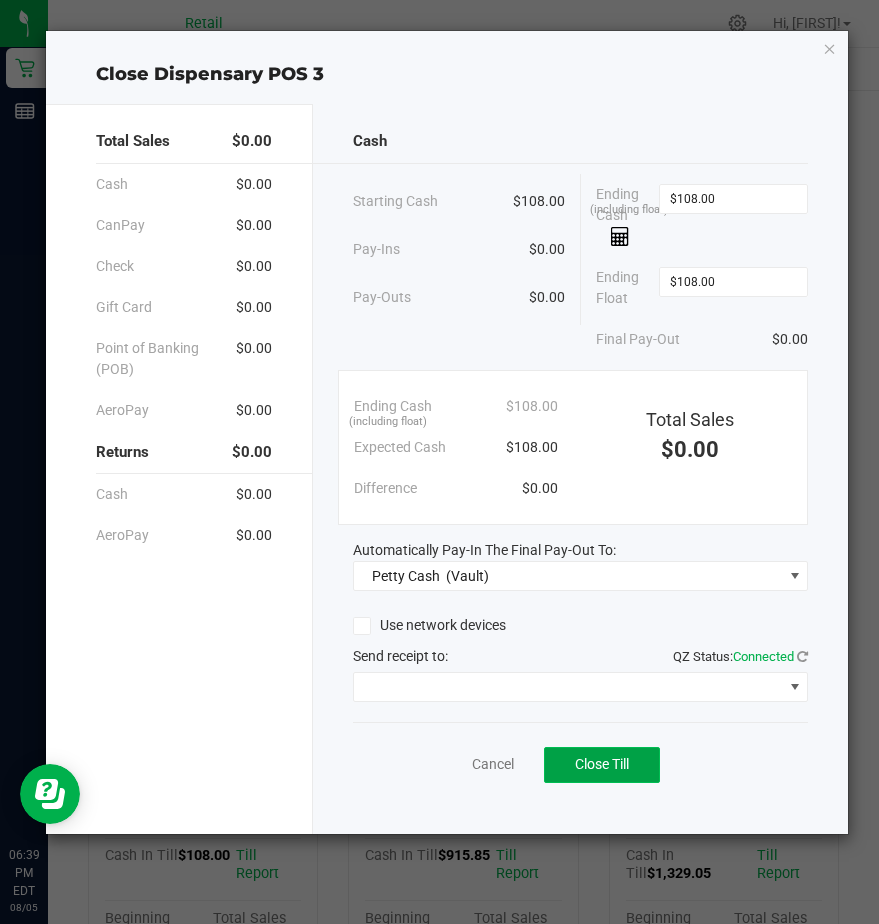 click on "Close Till" 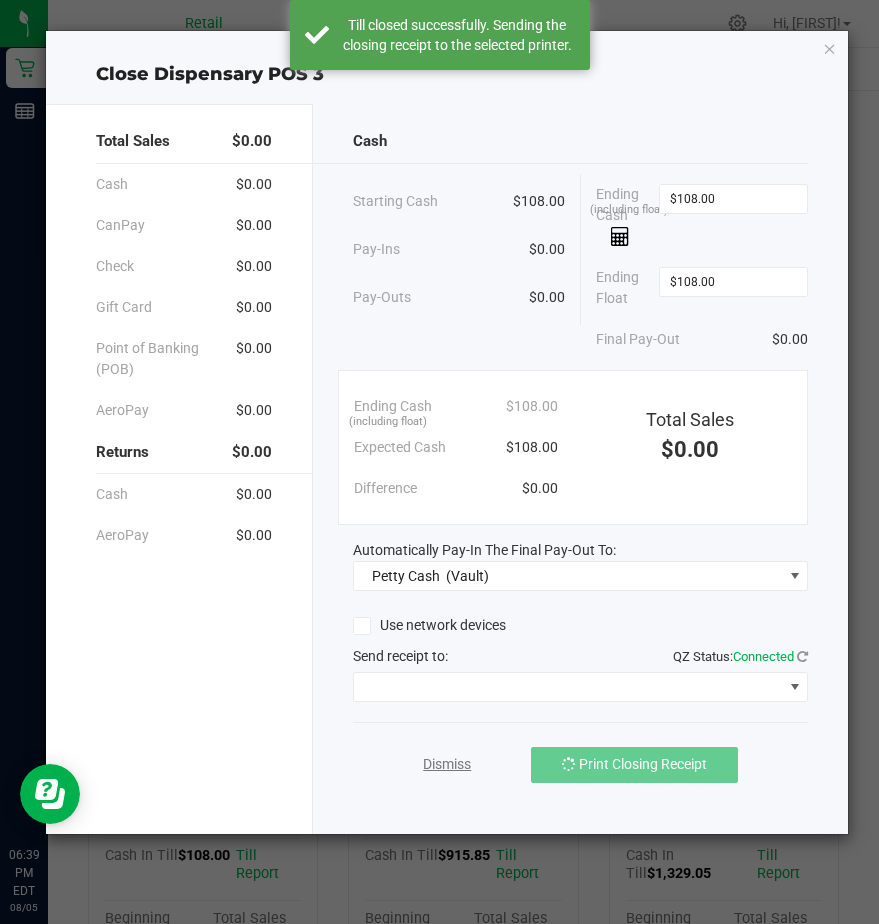 click on "Dismiss" 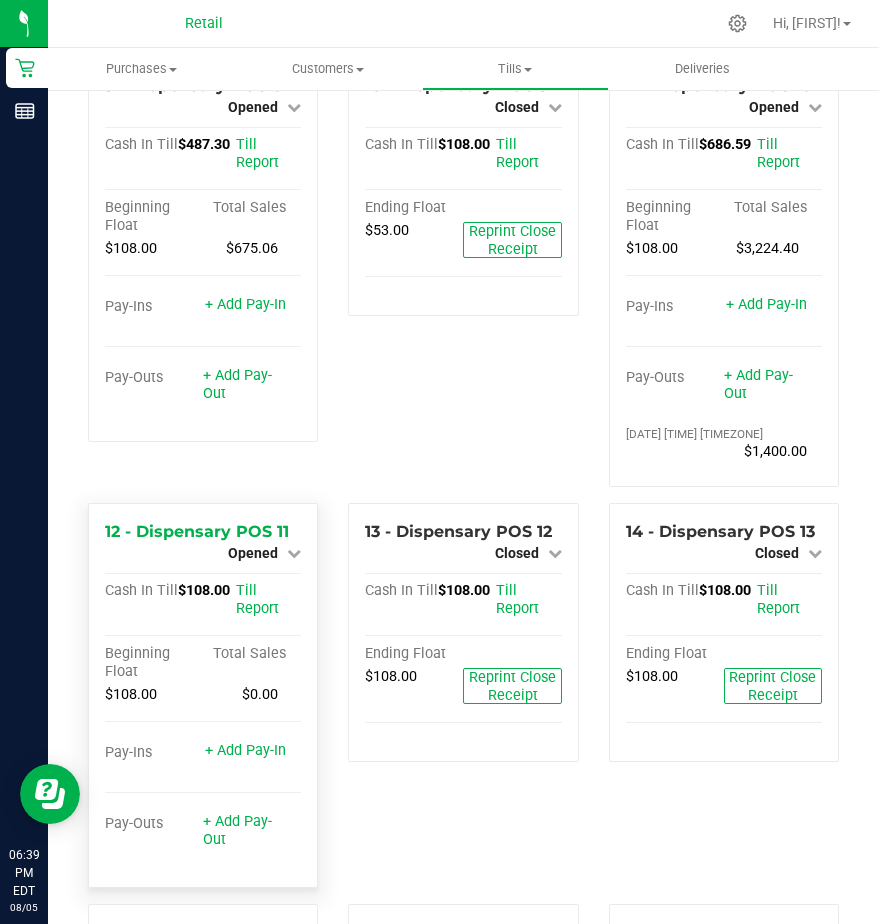 scroll, scrollTop: 1200, scrollLeft: 0, axis: vertical 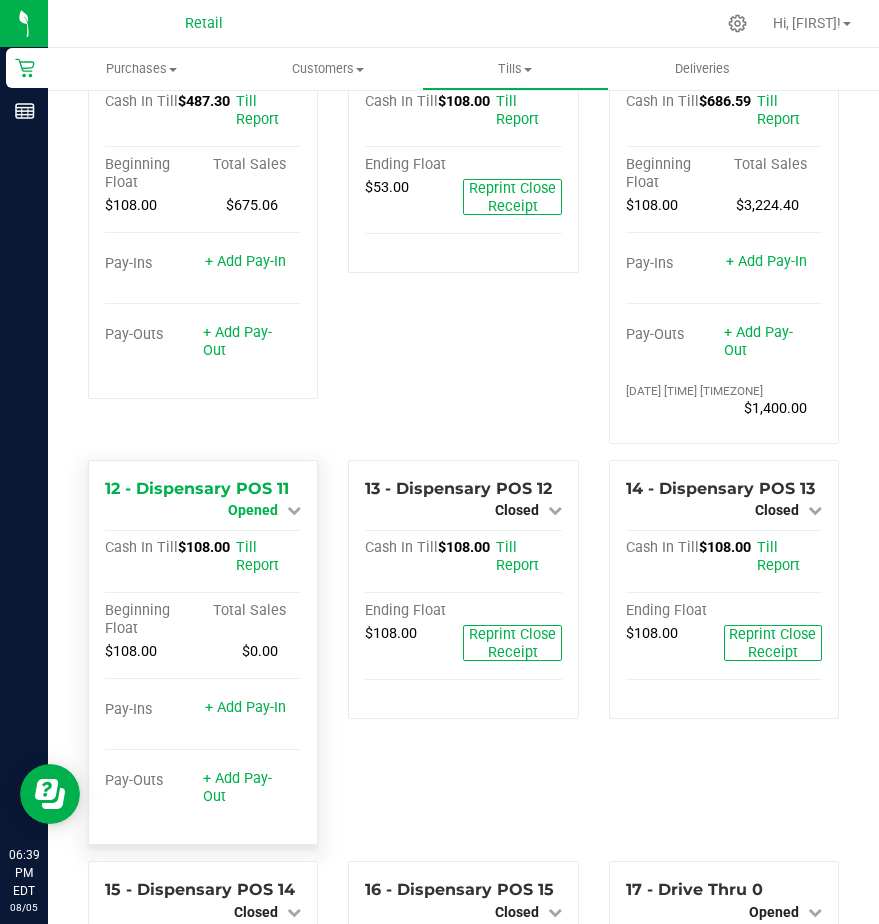 click on "Opened" at bounding box center [253, 510] 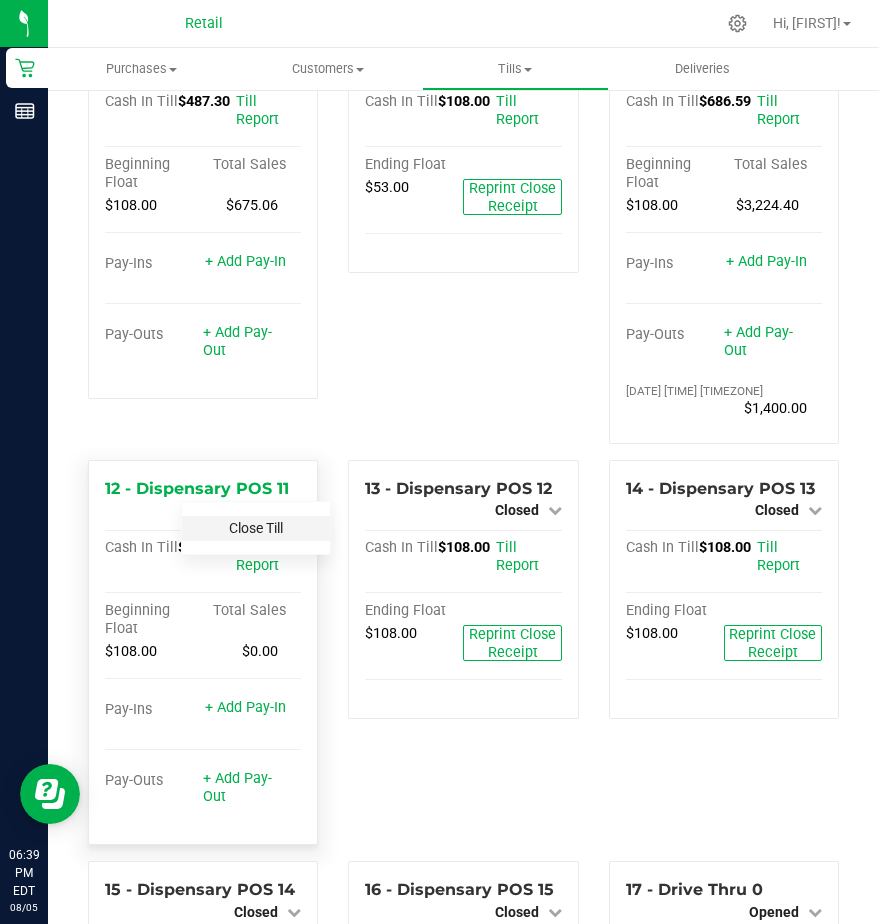 click on "Close Till" at bounding box center (256, 528) 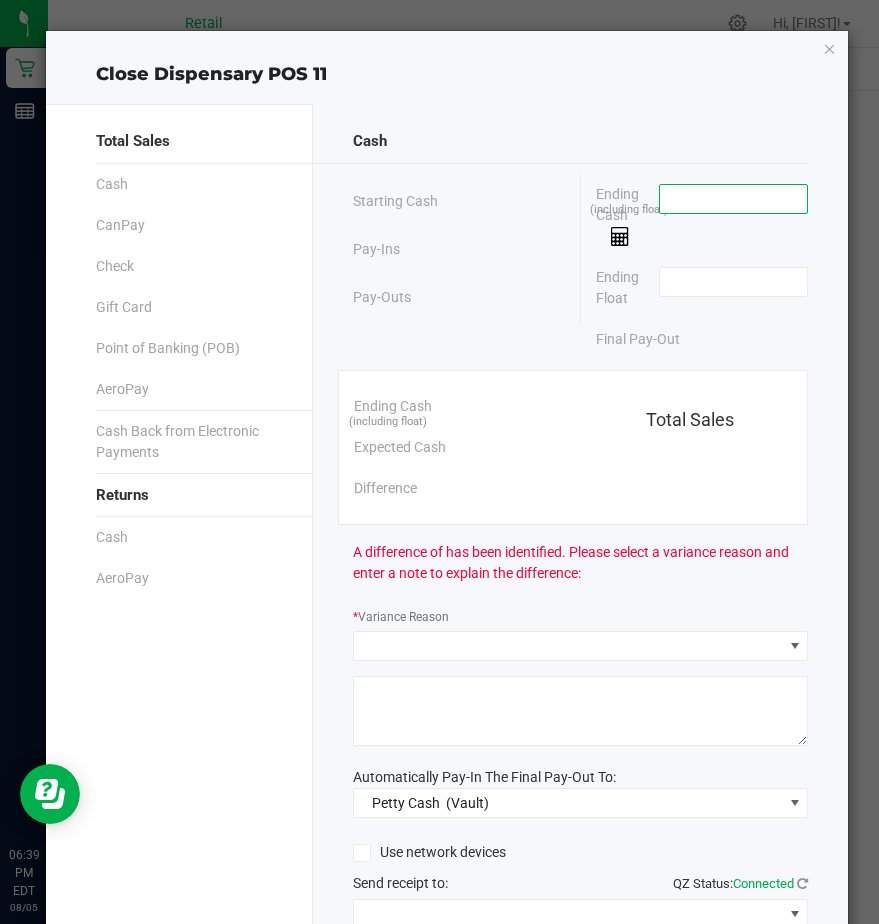 click at bounding box center [733, 199] 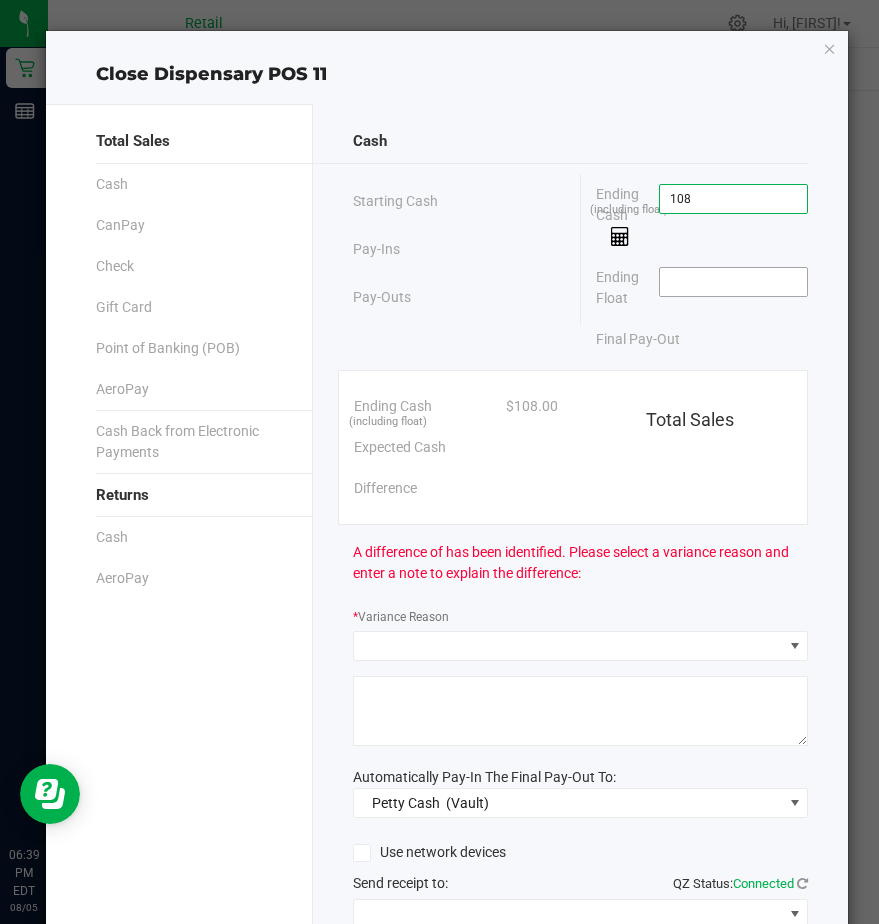 type on "$108.00" 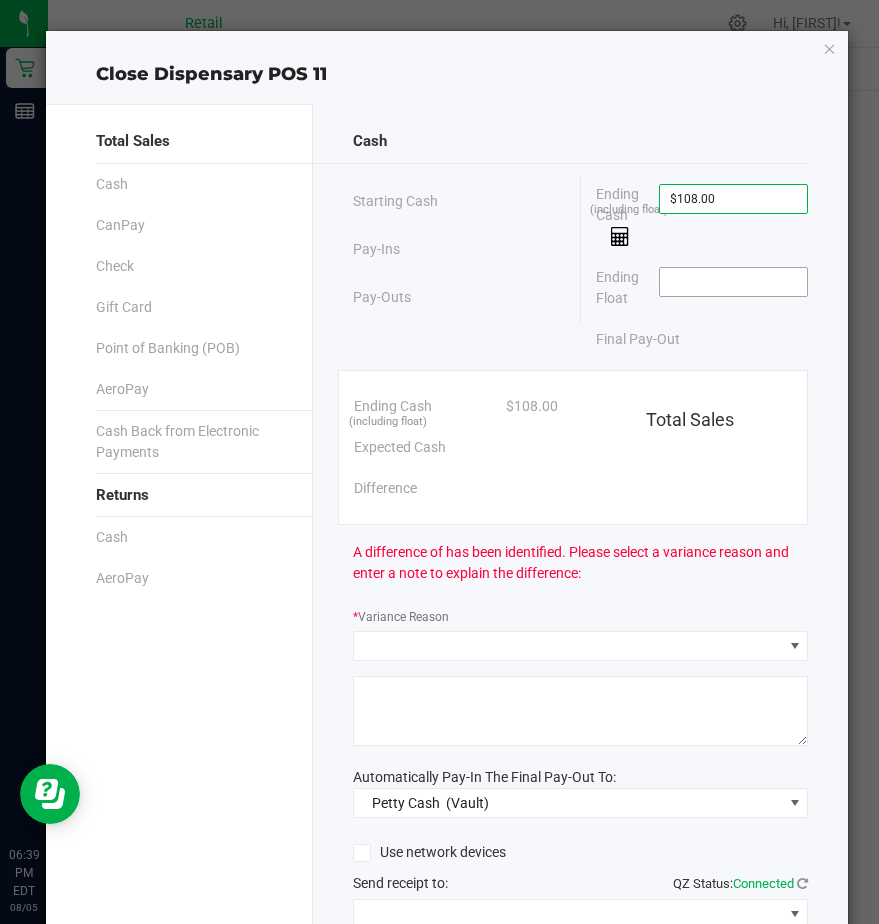 click at bounding box center [733, 282] 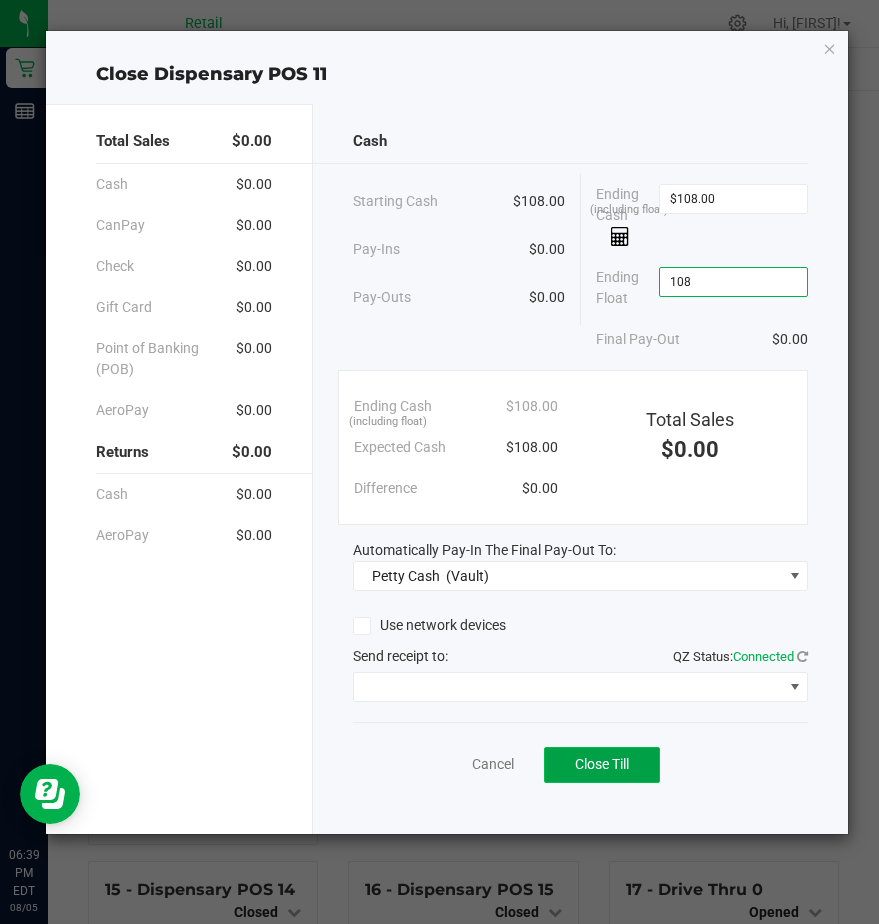 type on "$108.00" 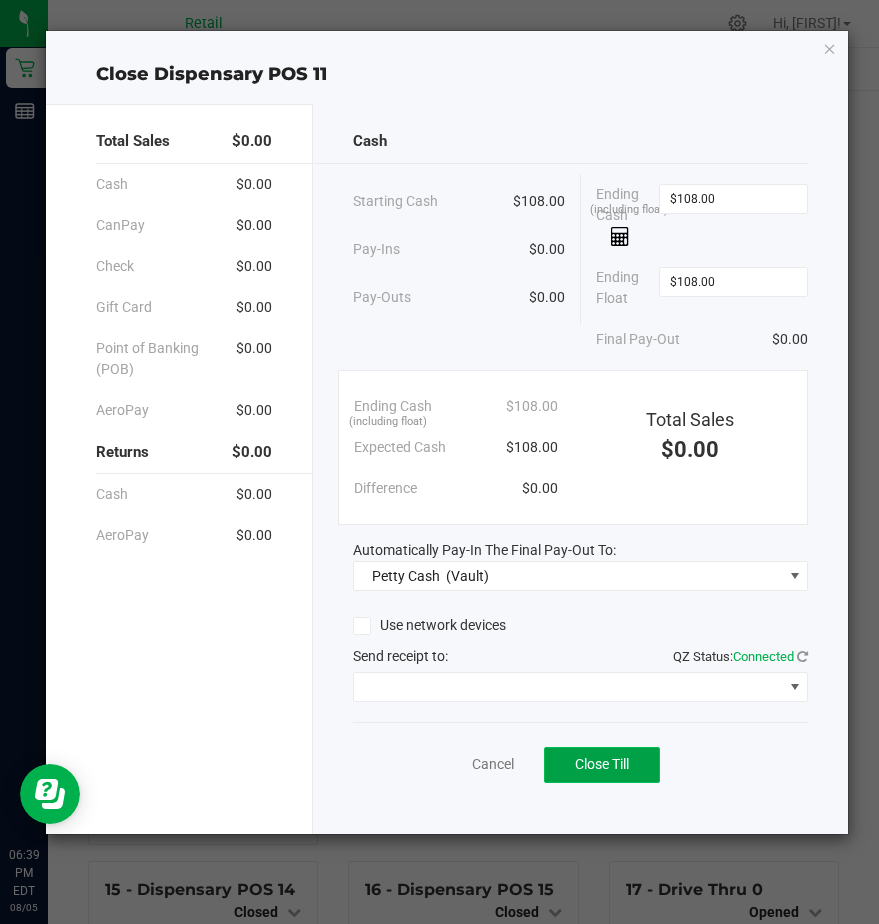 click on "Close Till" 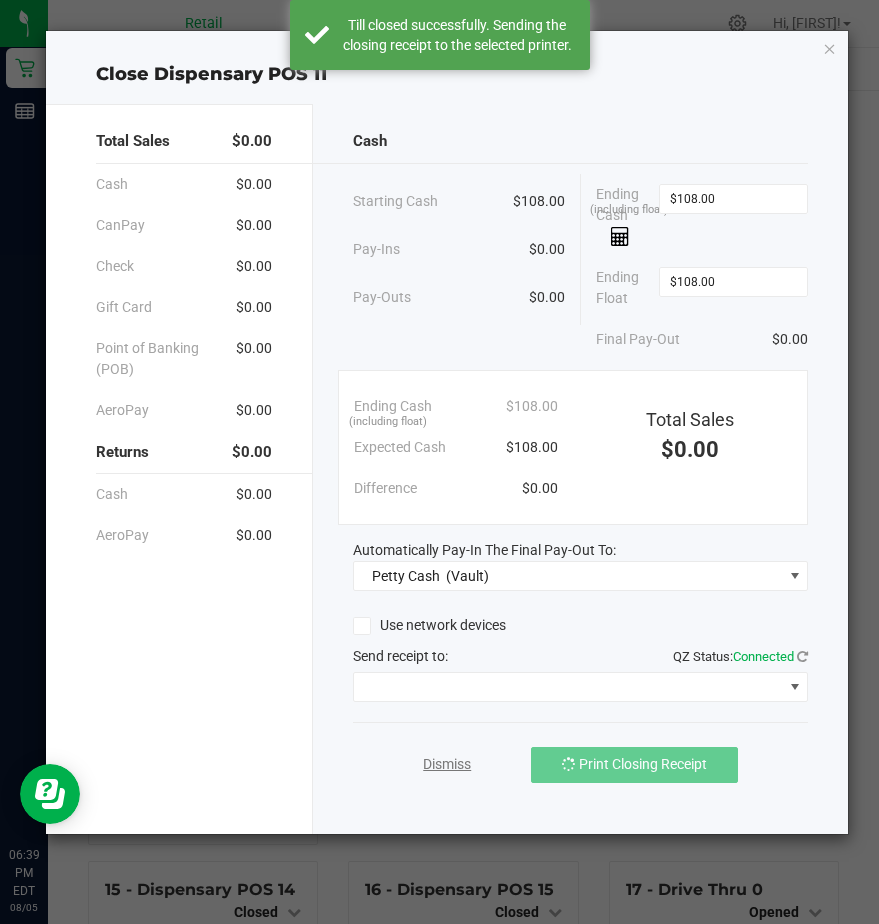 click on "Dismiss" 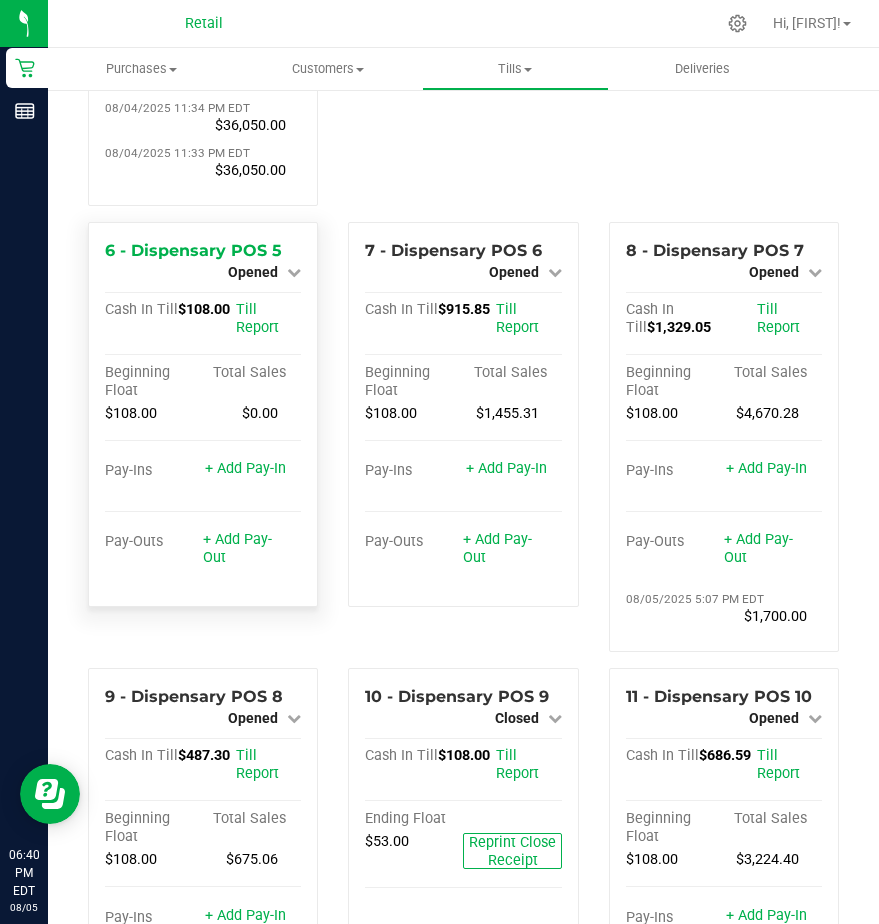 scroll, scrollTop: 500, scrollLeft: 0, axis: vertical 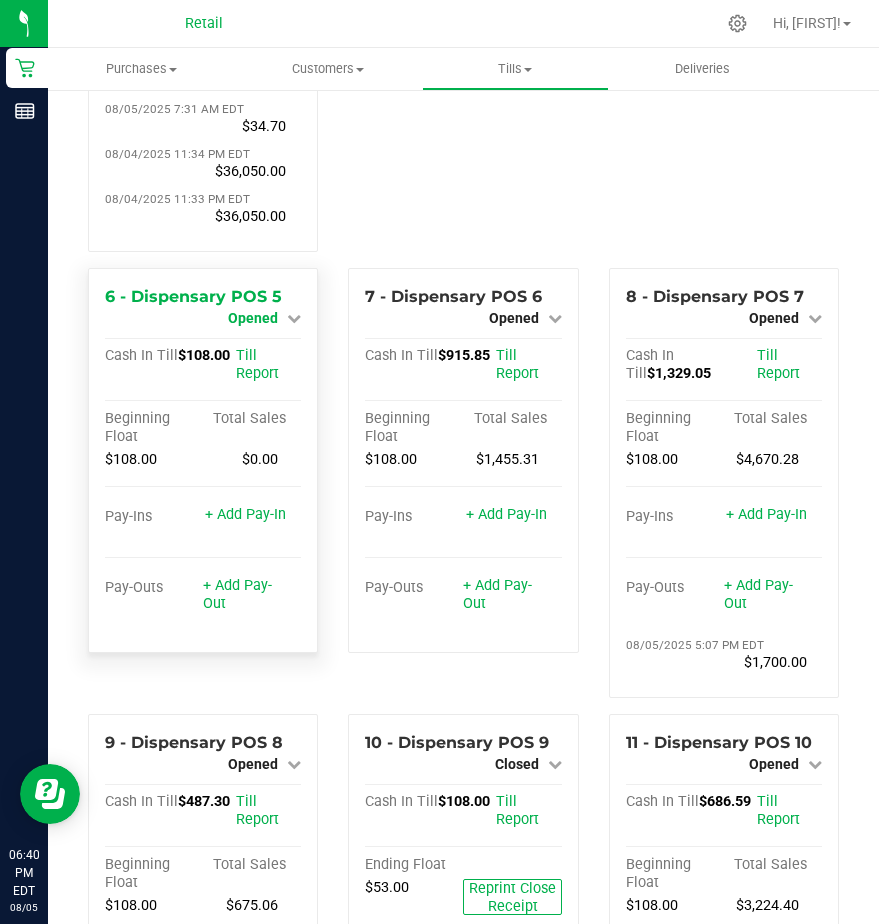 click on "Opened" at bounding box center (253, 318) 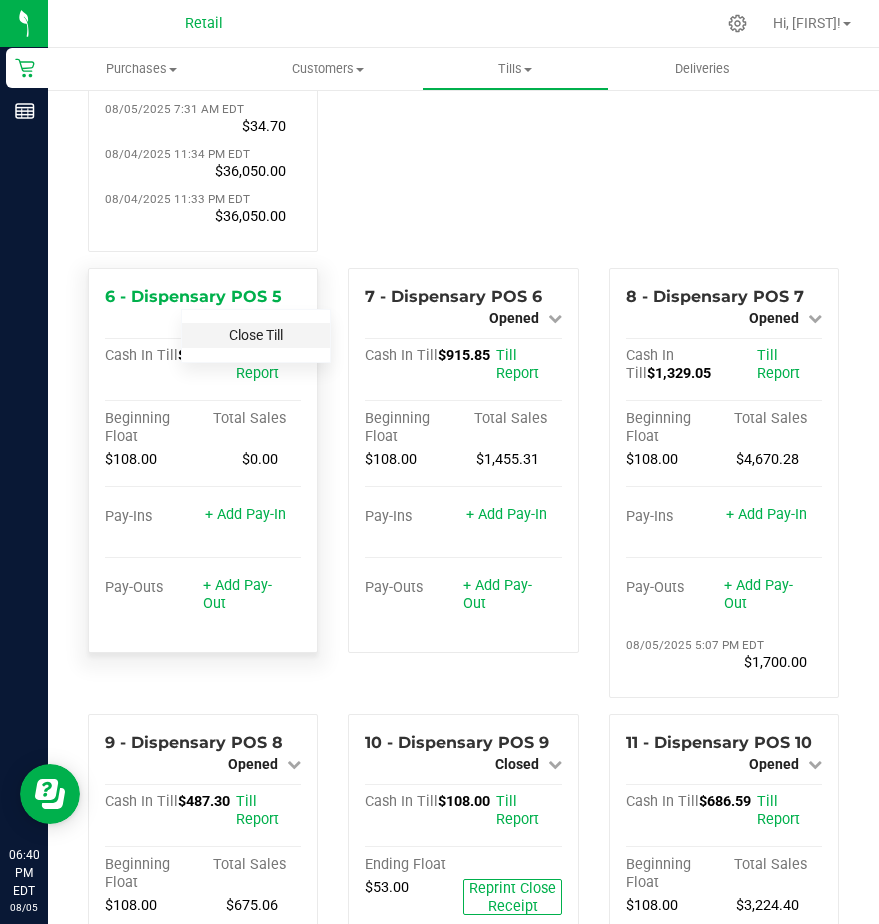 click on "Close Till" at bounding box center (256, 335) 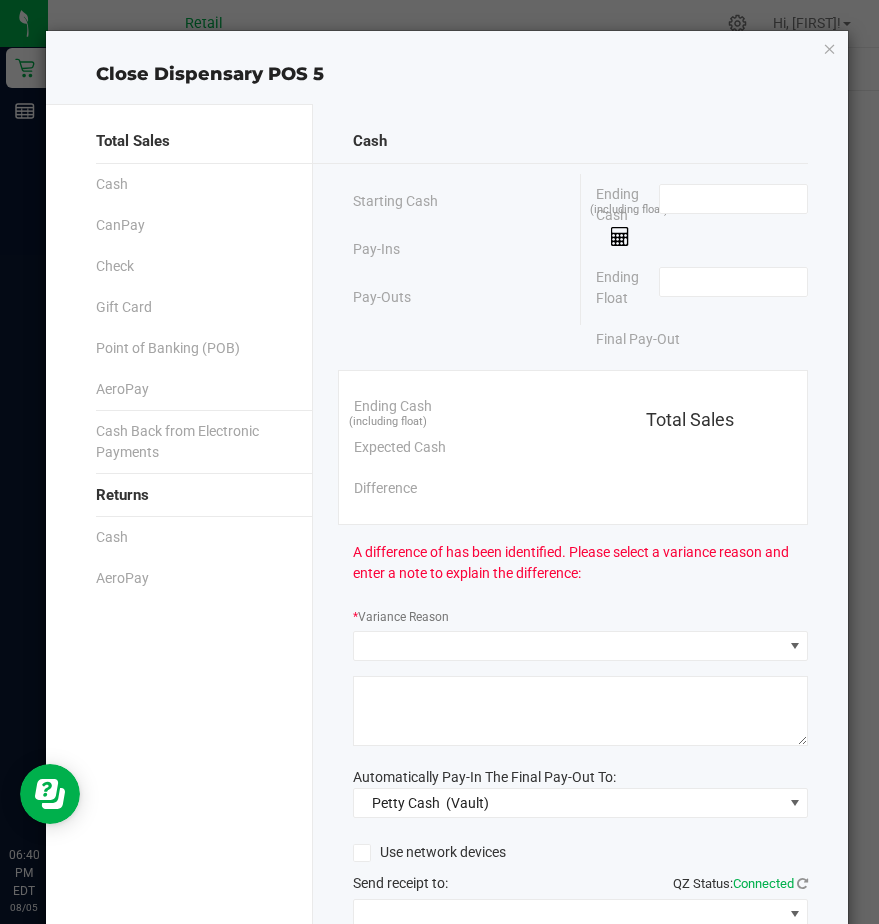 click on "Ending Cash  (including float)" 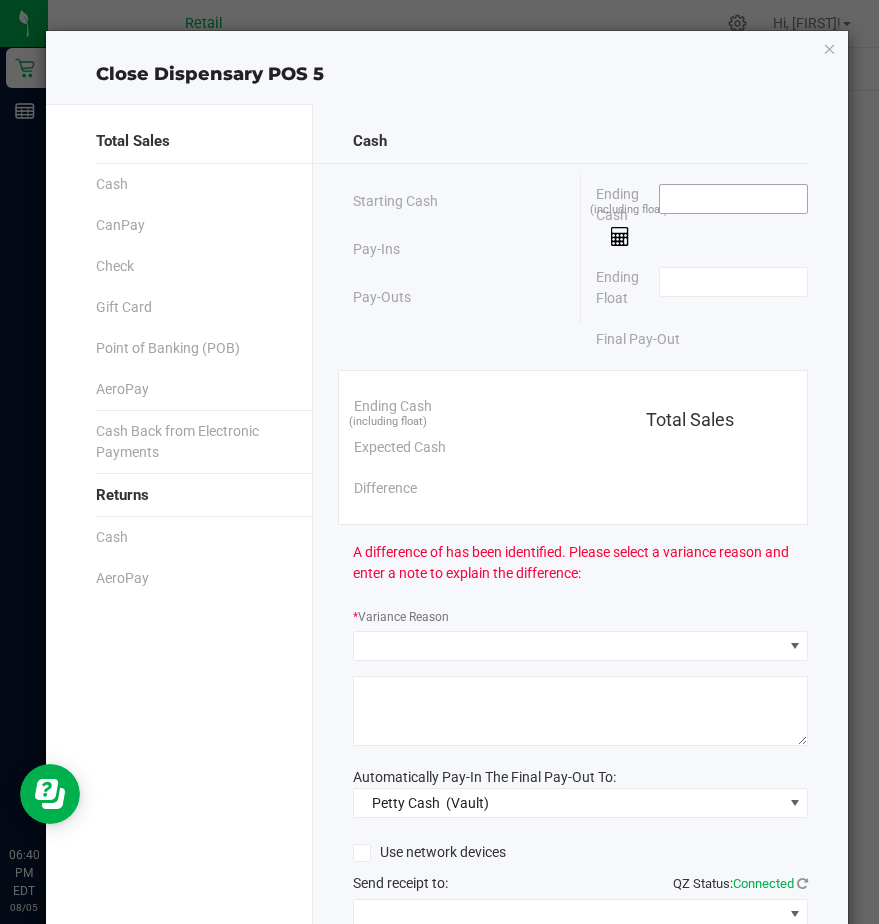 click at bounding box center [733, 199] 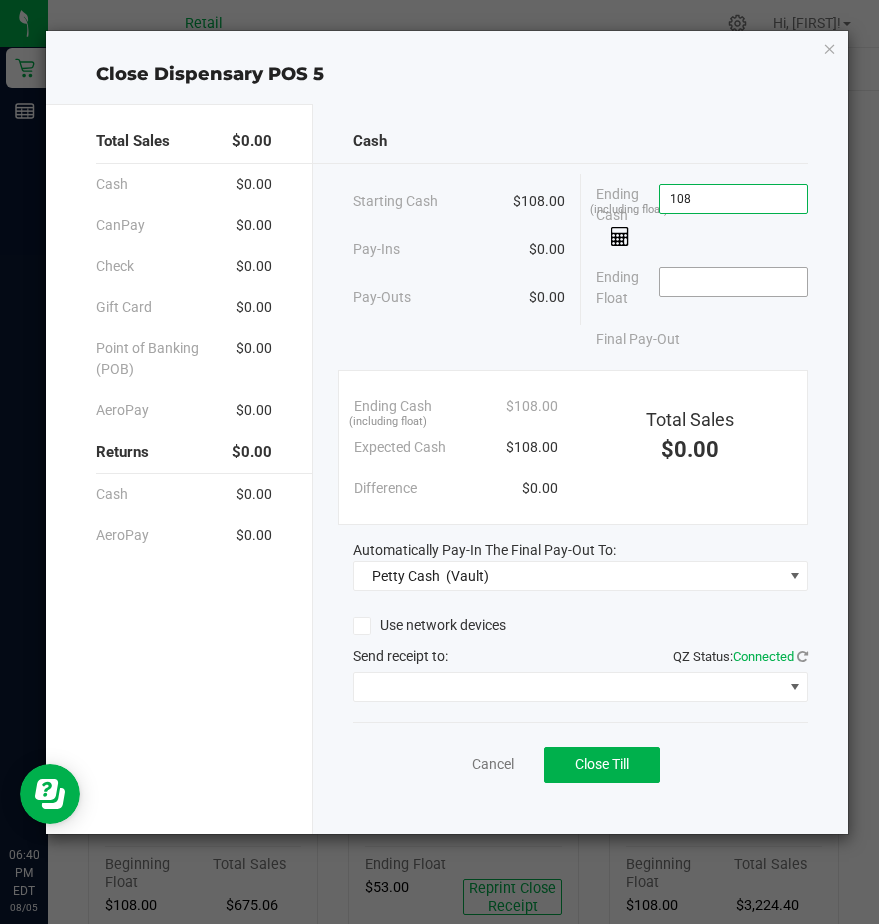 type on "$108.00" 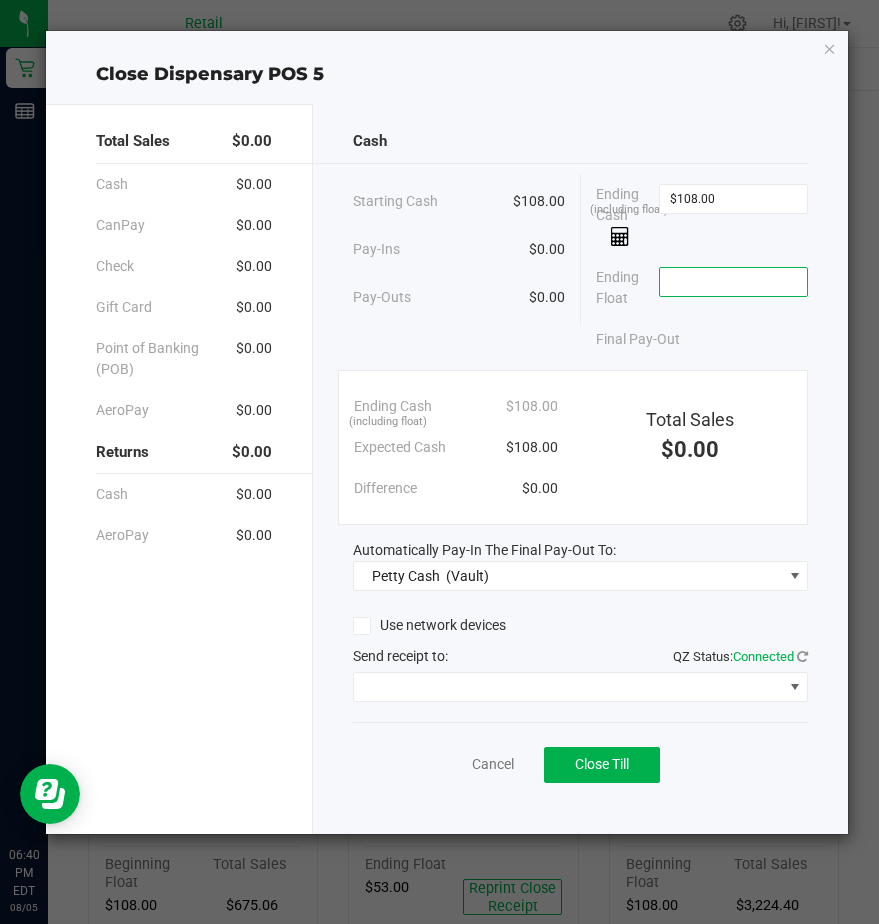 click at bounding box center [733, 282] 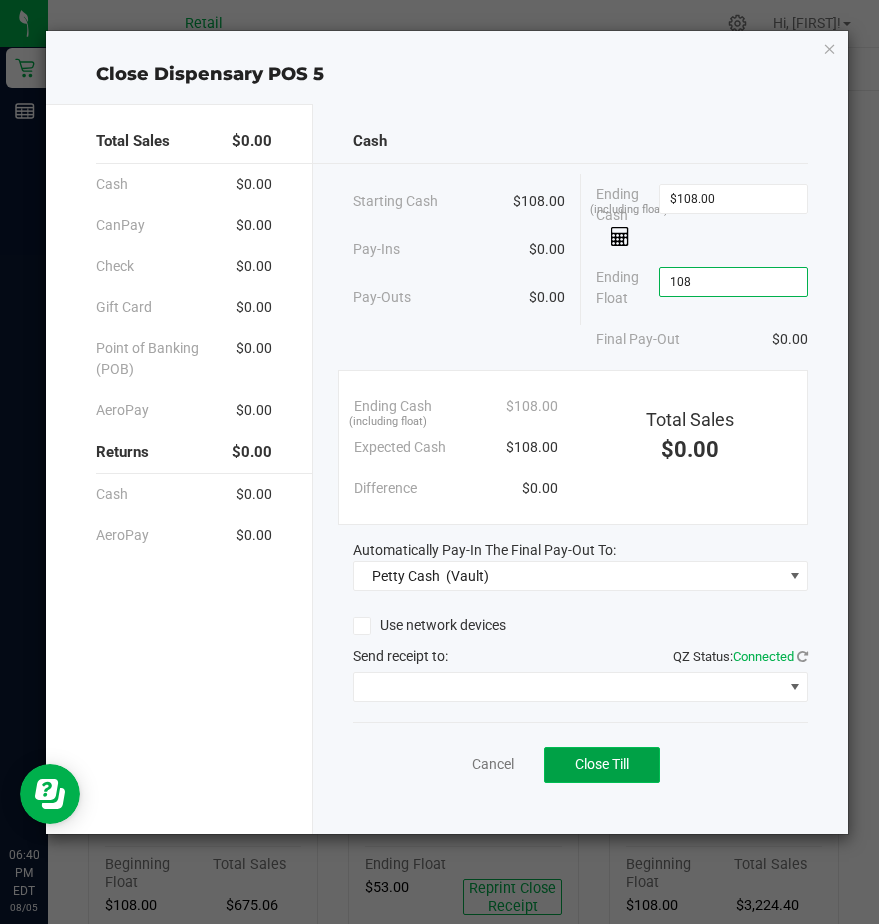 type on "$108.00" 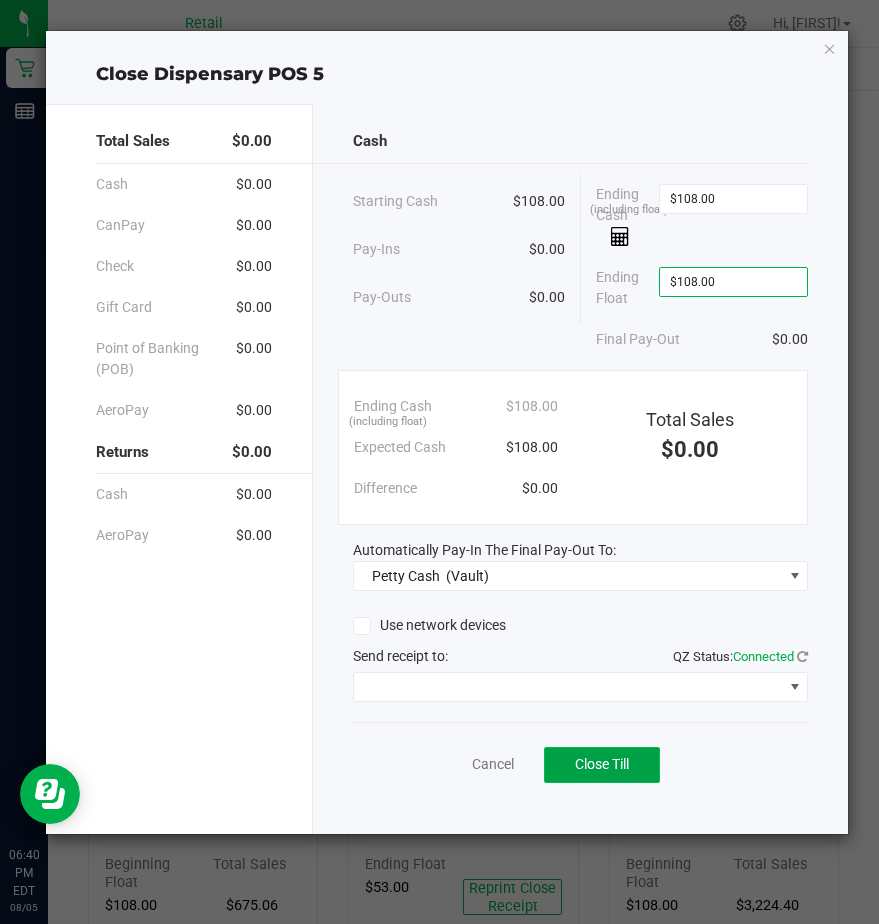 click on "Close Till" 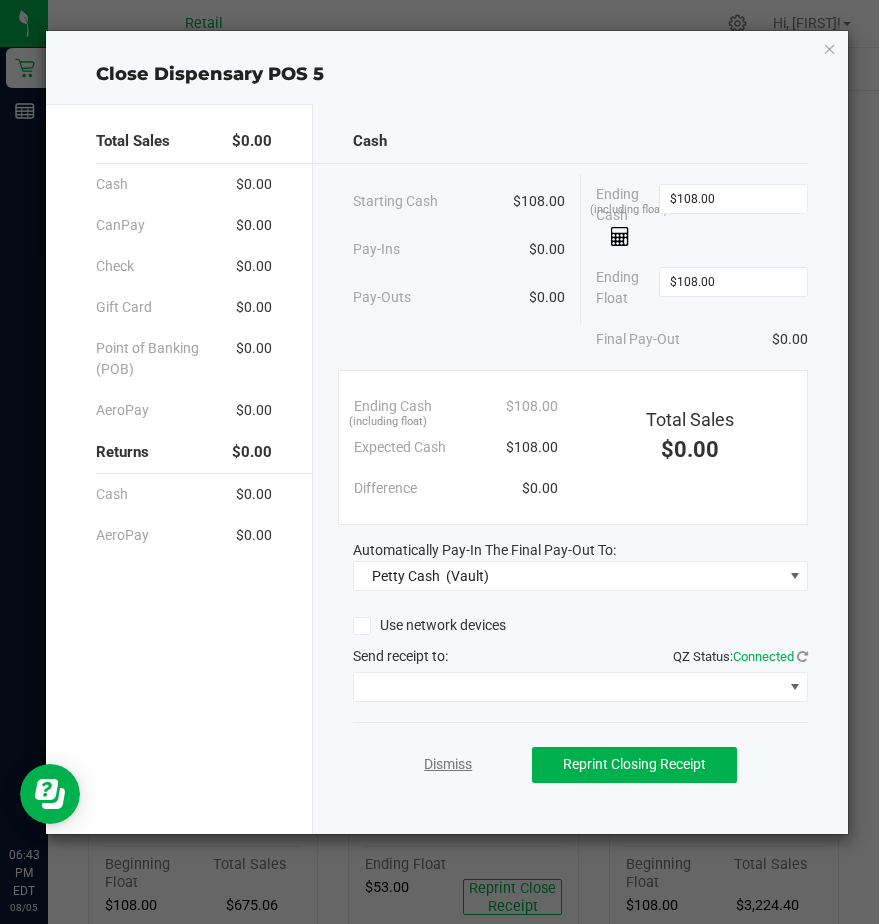 click on "Dismiss" 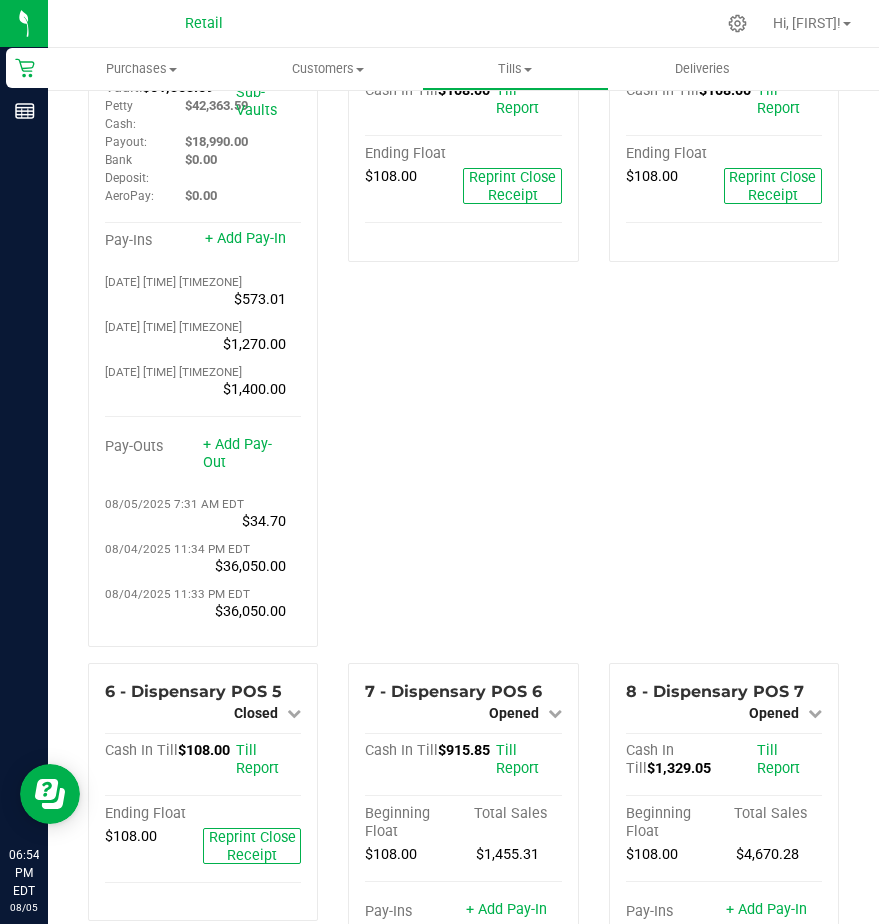 scroll, scrollTop: 0, scrollLeft: 0, axis: both 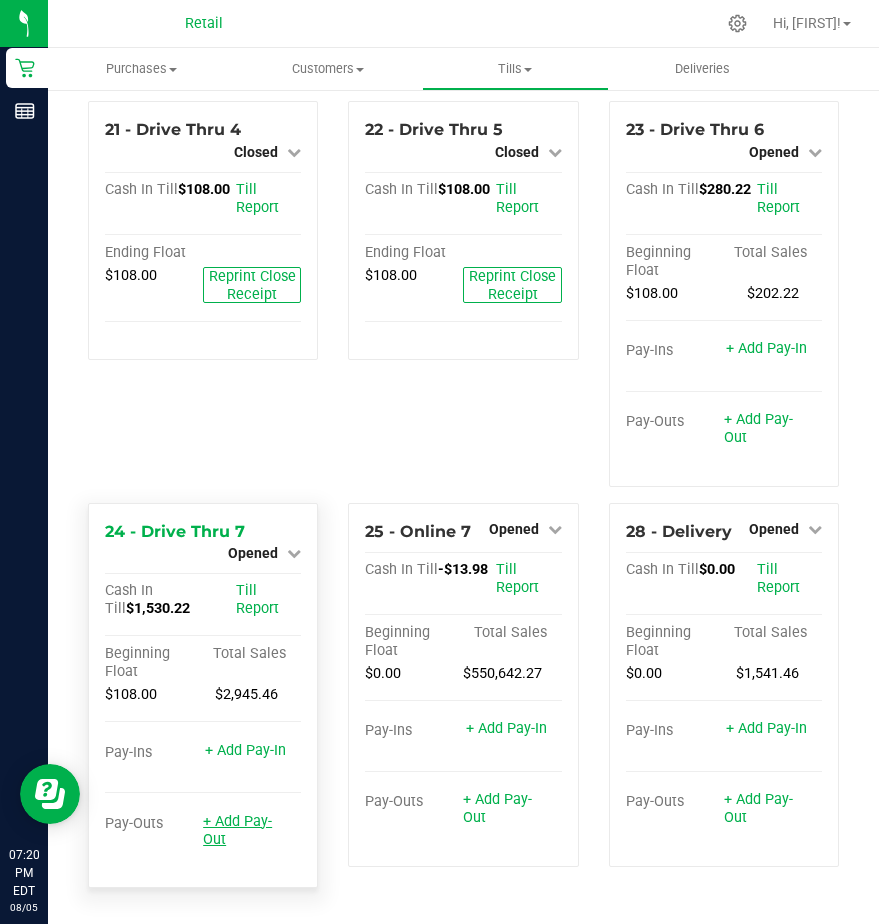 click on "+ Add Pay-Out" at bounding box center [237, 830] 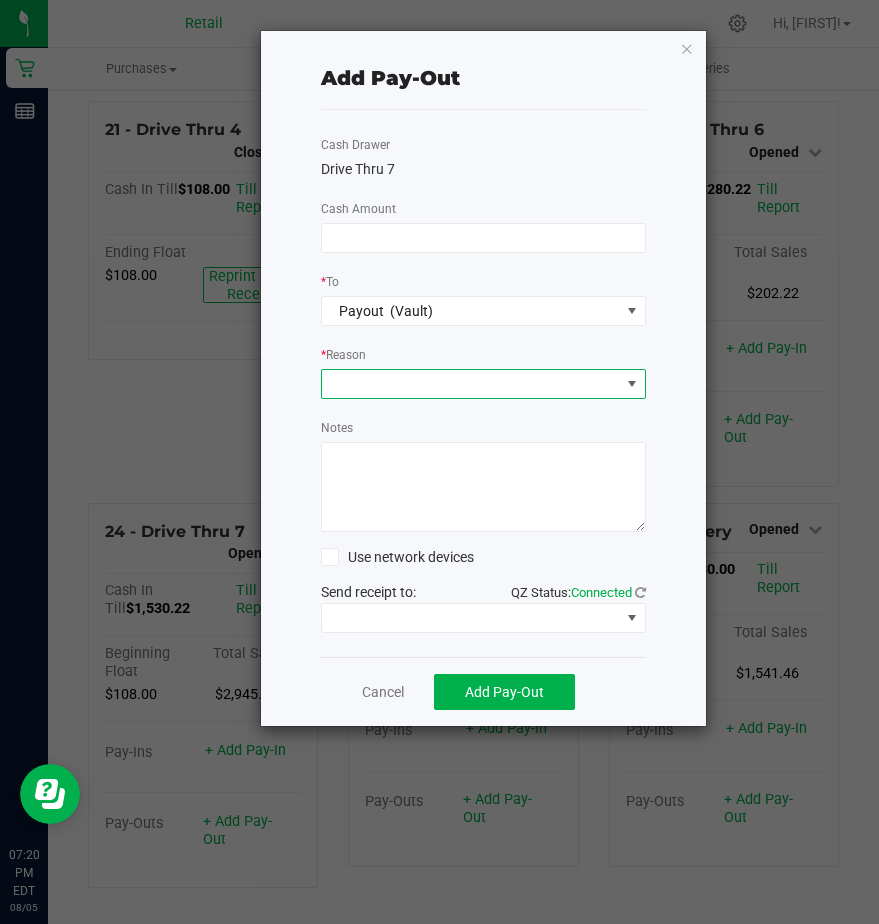 click at bounding box center [471, 384] 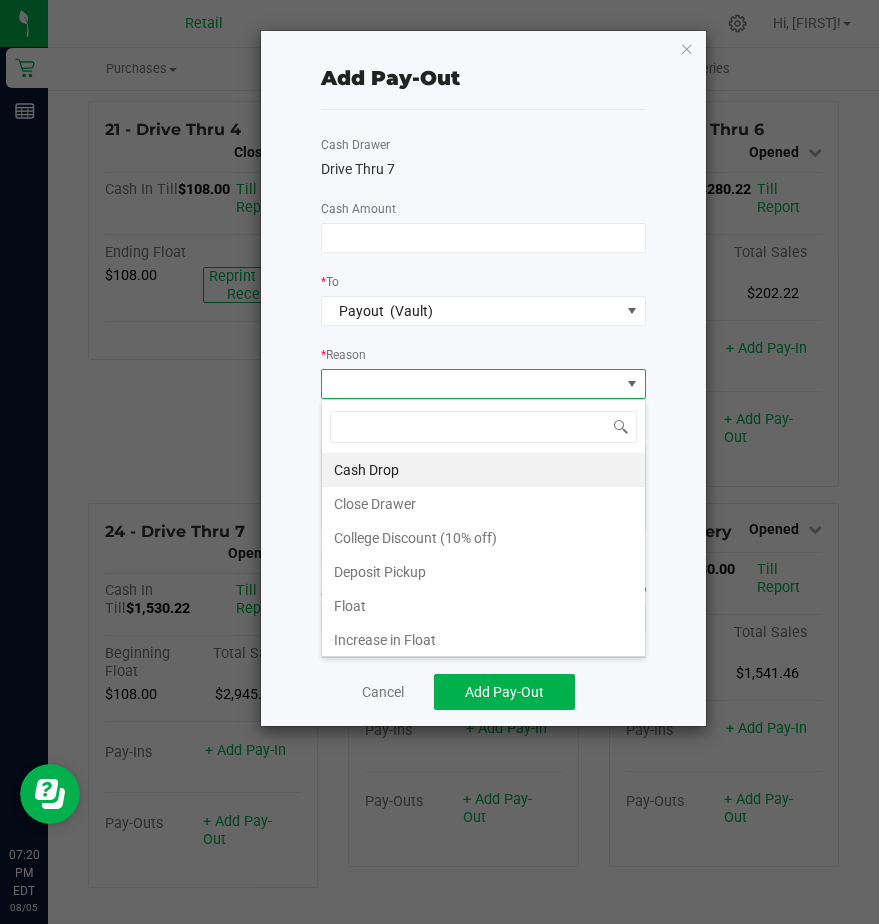 scroll, scrollTop: 99970, scrollLeft: 99675, axis: both 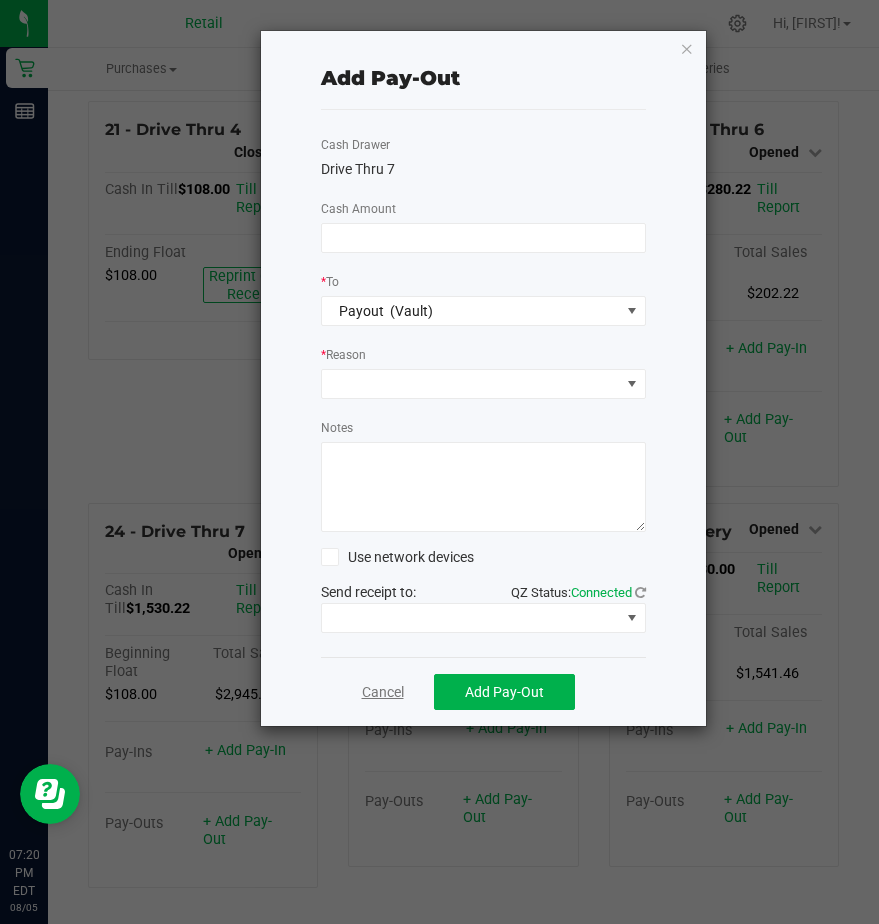 click on "Cancel" 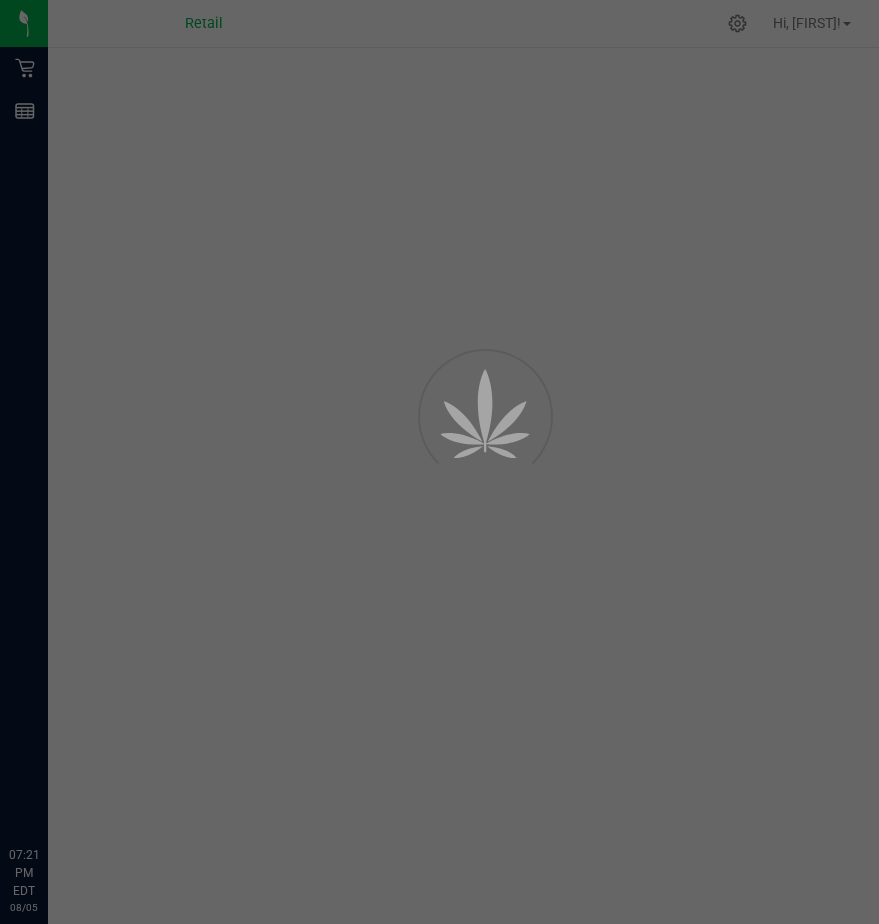 scroll, scrollTop: 0, scrollLeft: 0, axis: both 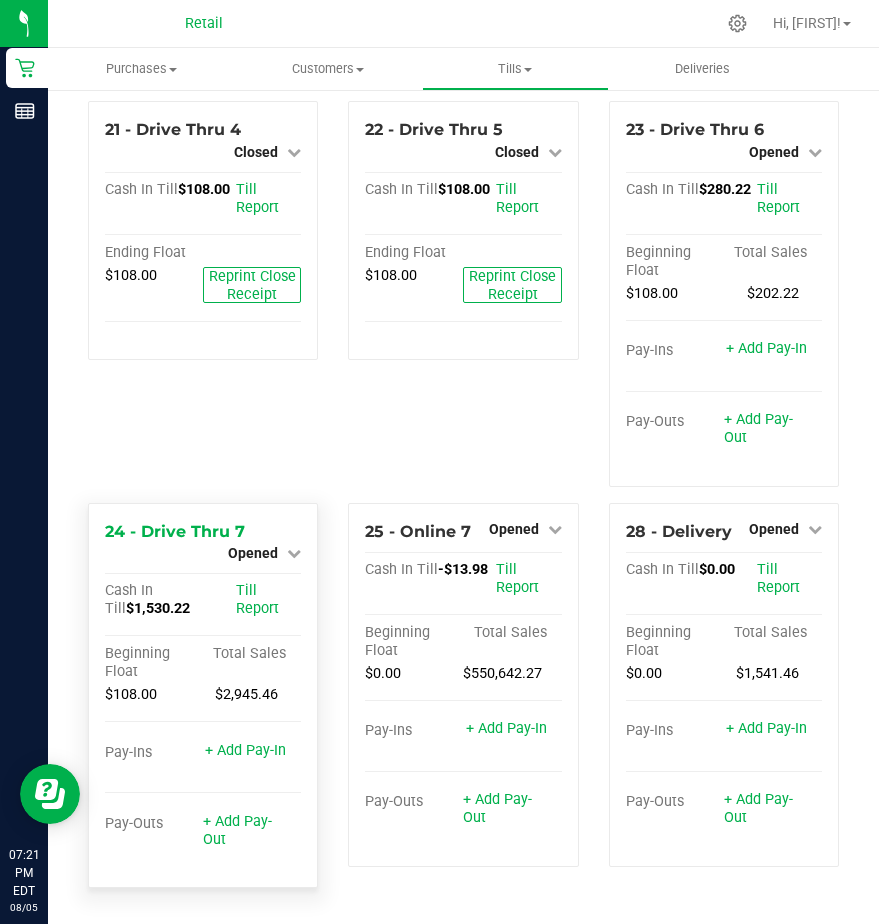 click on "+ Add Pay-Out" at bounding box center [244, 818] 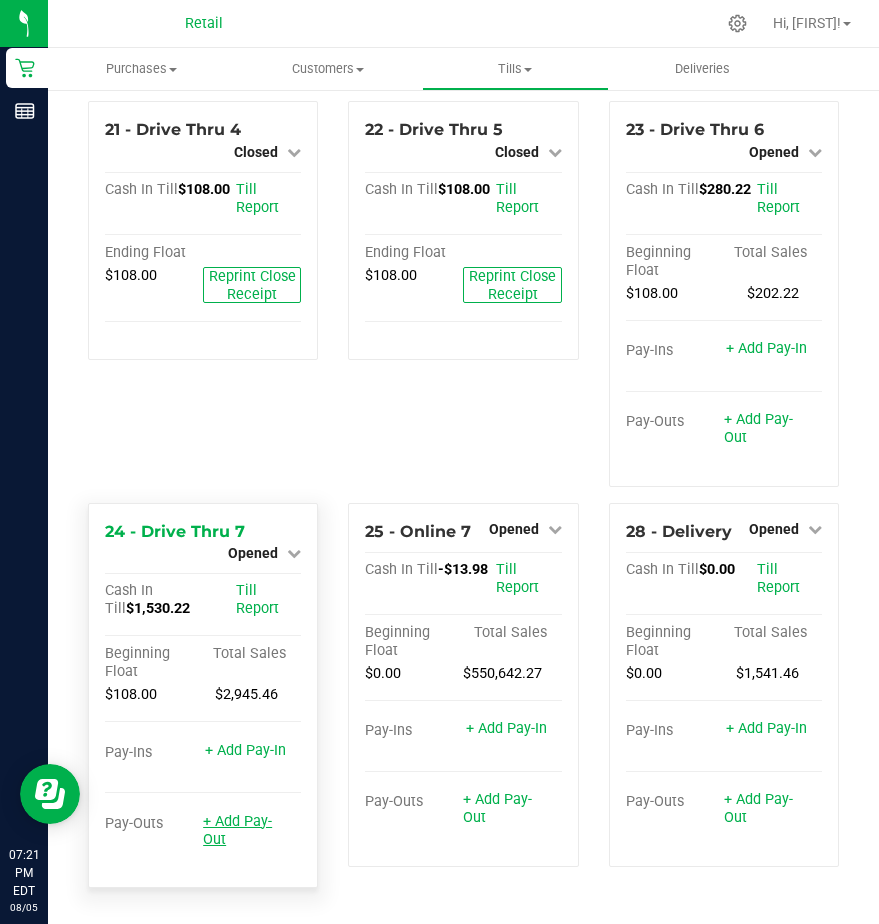 click on "+ Add Pay-Out" at bounding box center [237, 830] 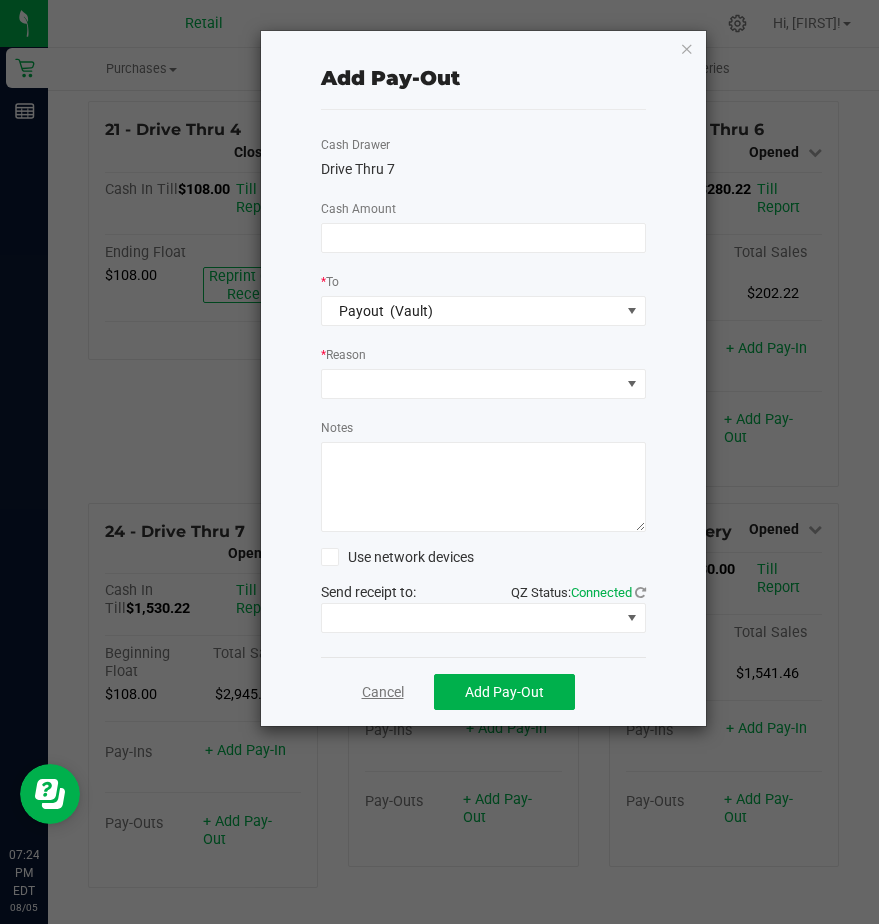 click on "Cancel" 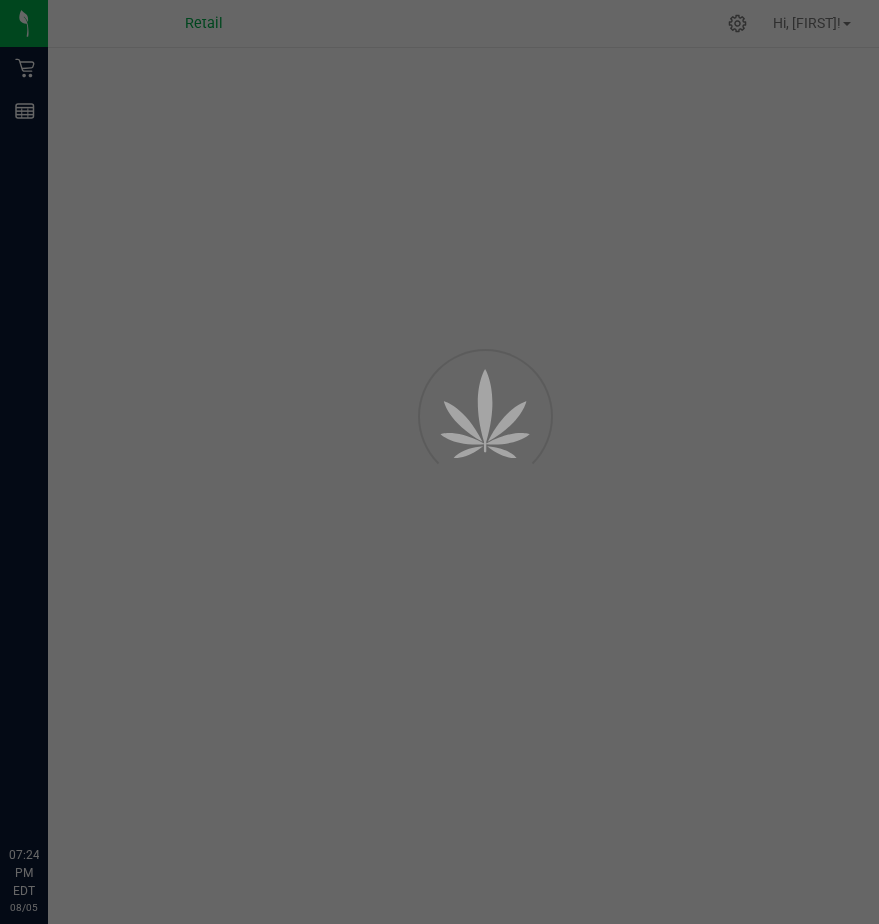 scroll, scrollTop: 0, scrollLeft: 0, axis: both 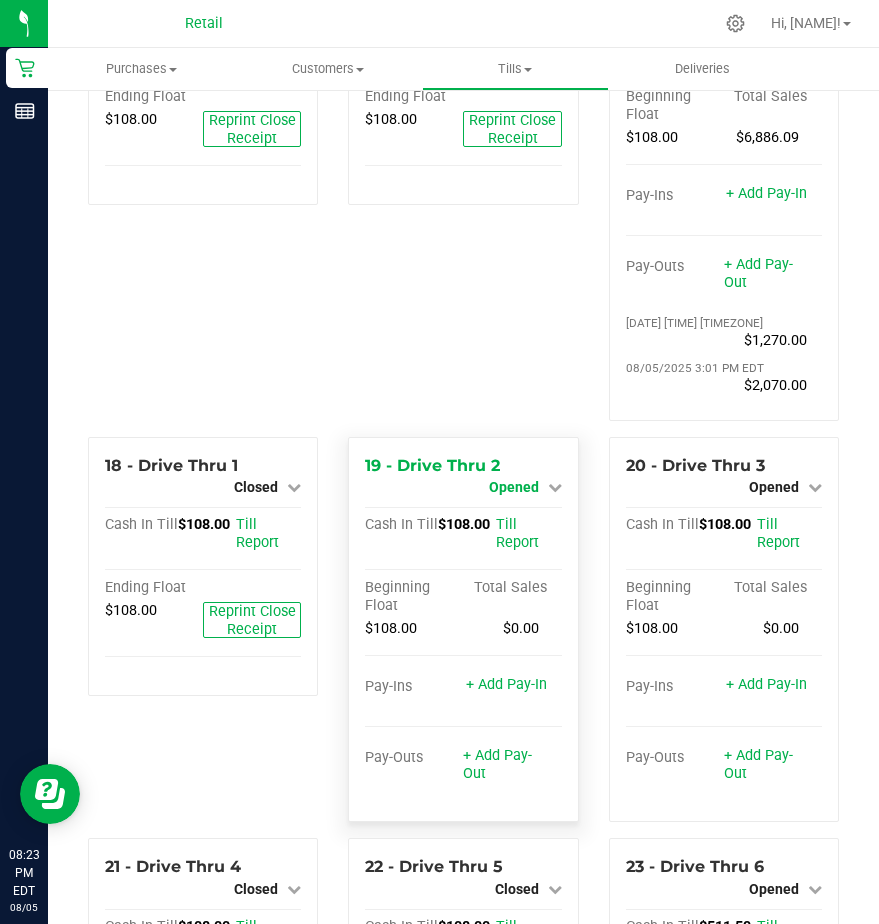 click on "Opened" at bounding box center [514, 487] 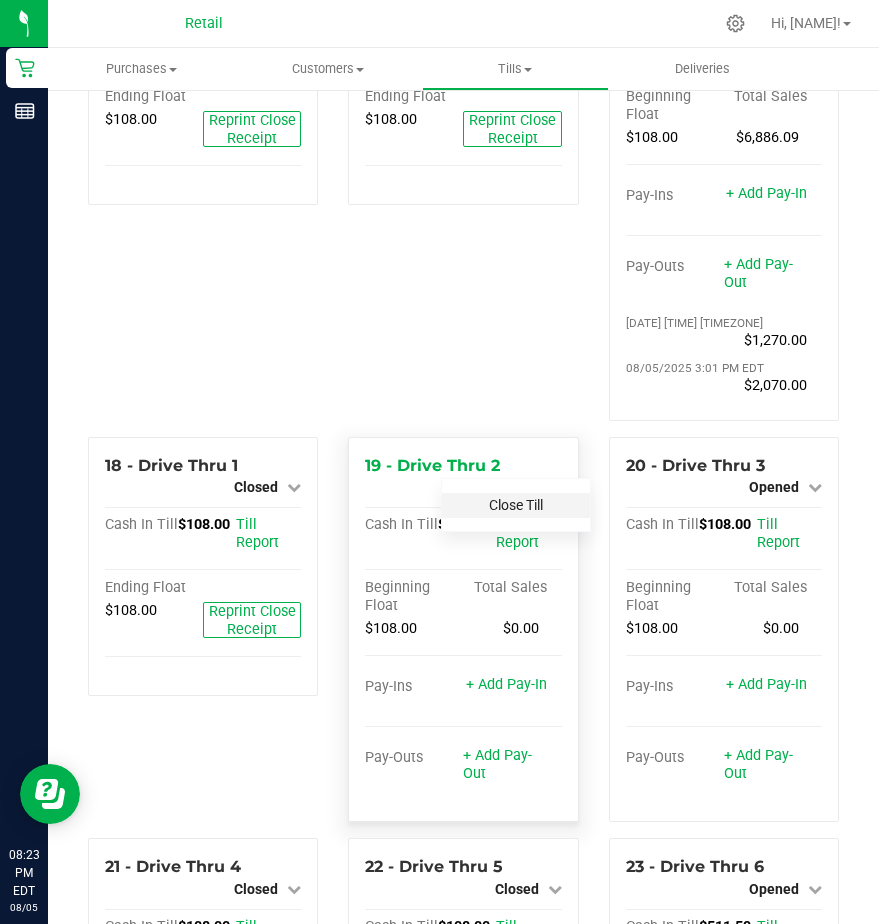 click on "Close Till" at bounding box center (516, 505) 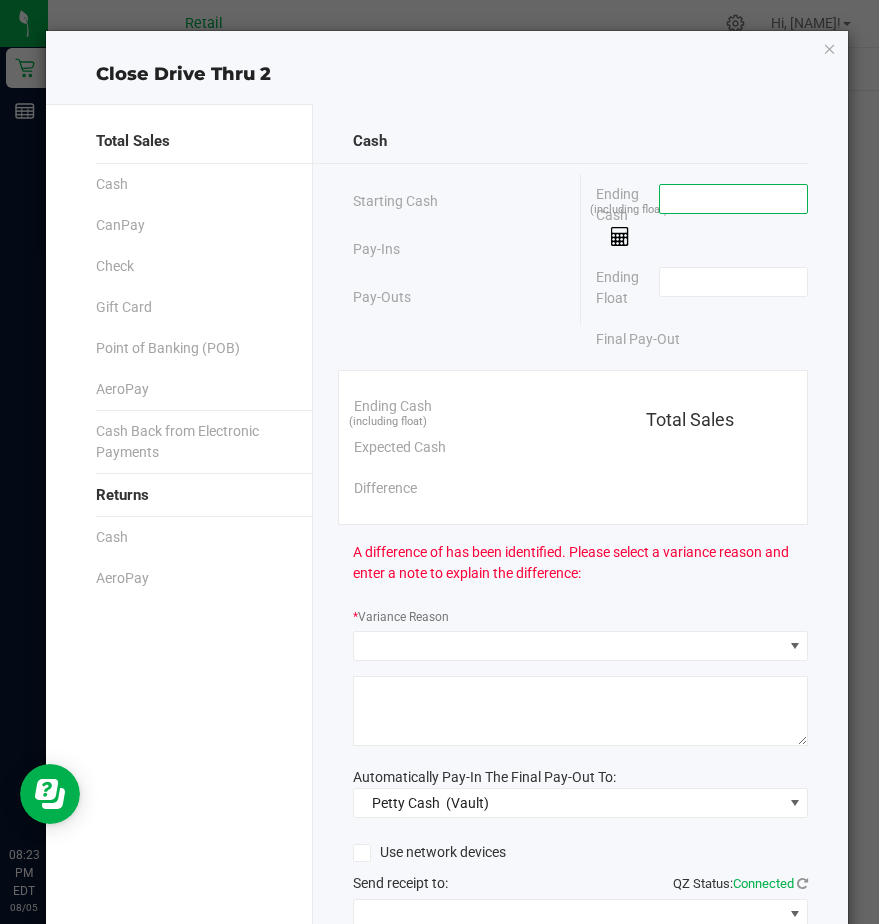 click at bounding box center (733, 199) 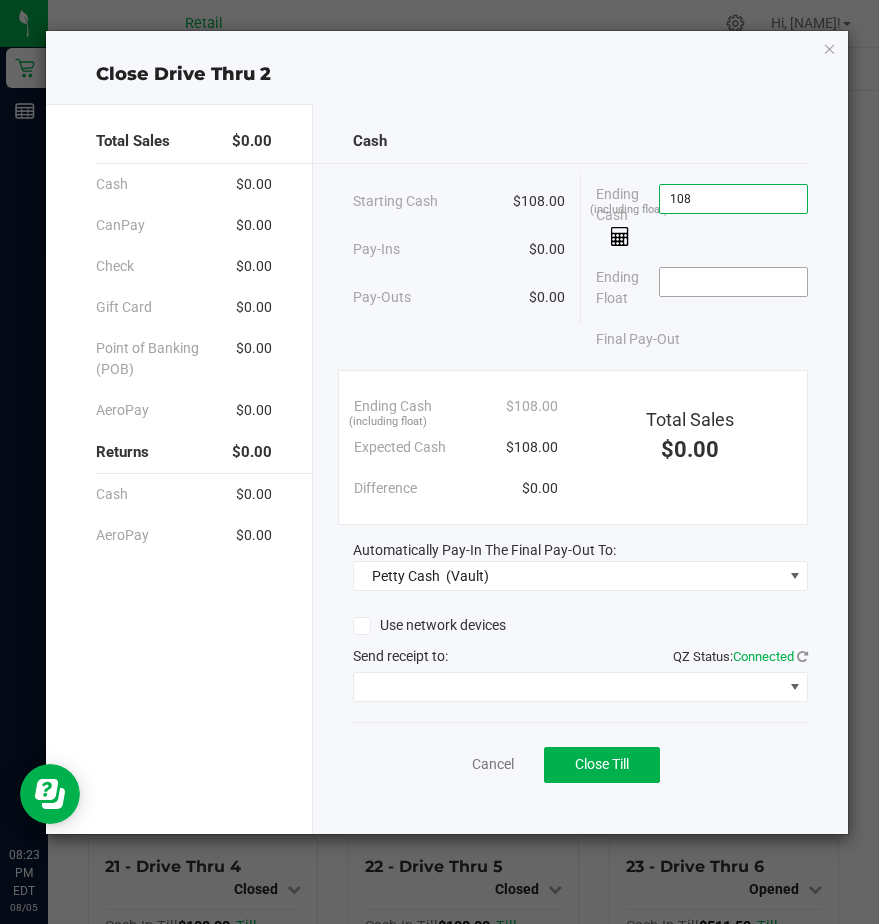 type on "$108.00" 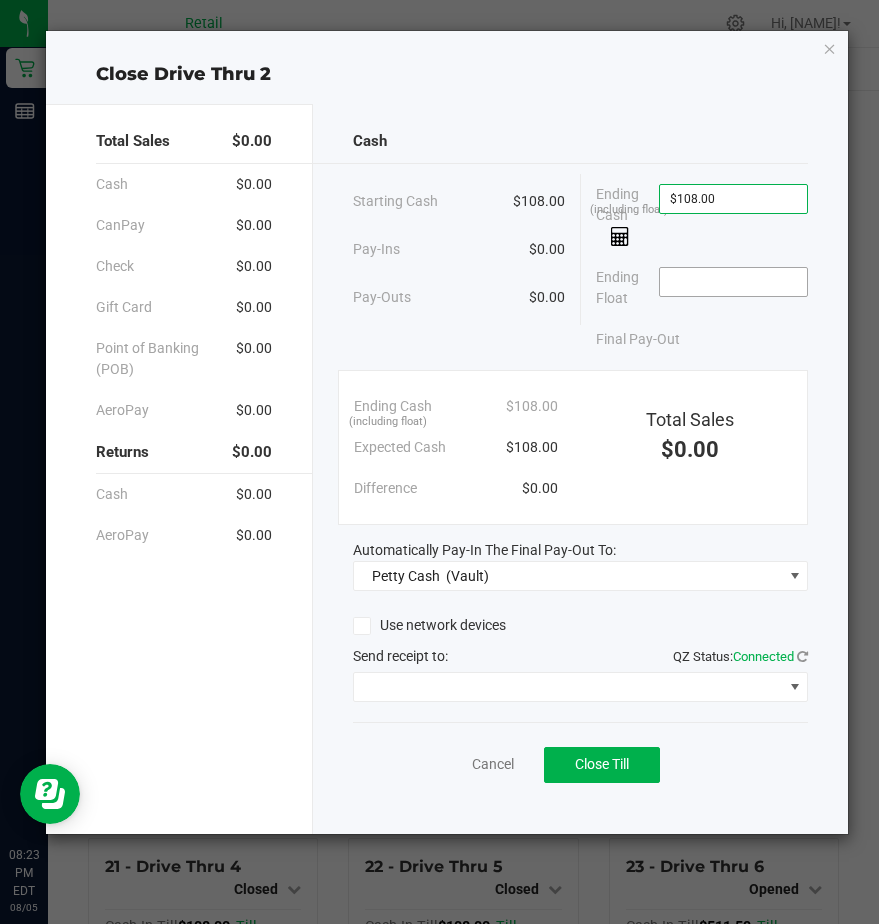 click at bounding box center (733, 282) 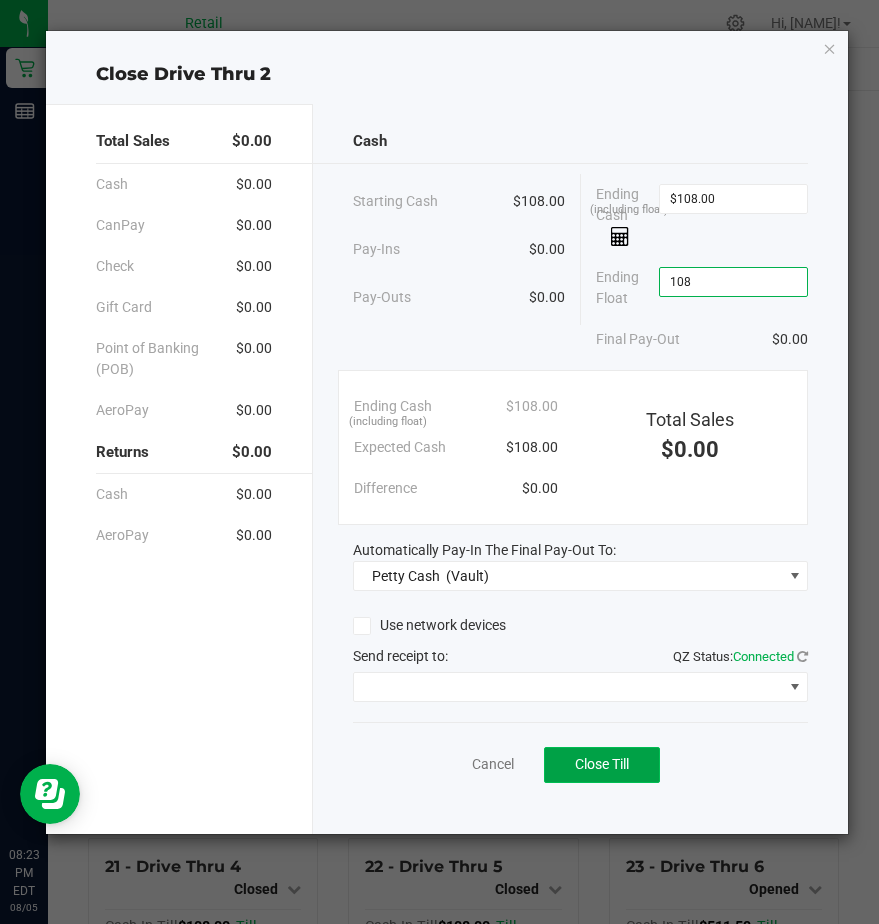 type on "$108.00" 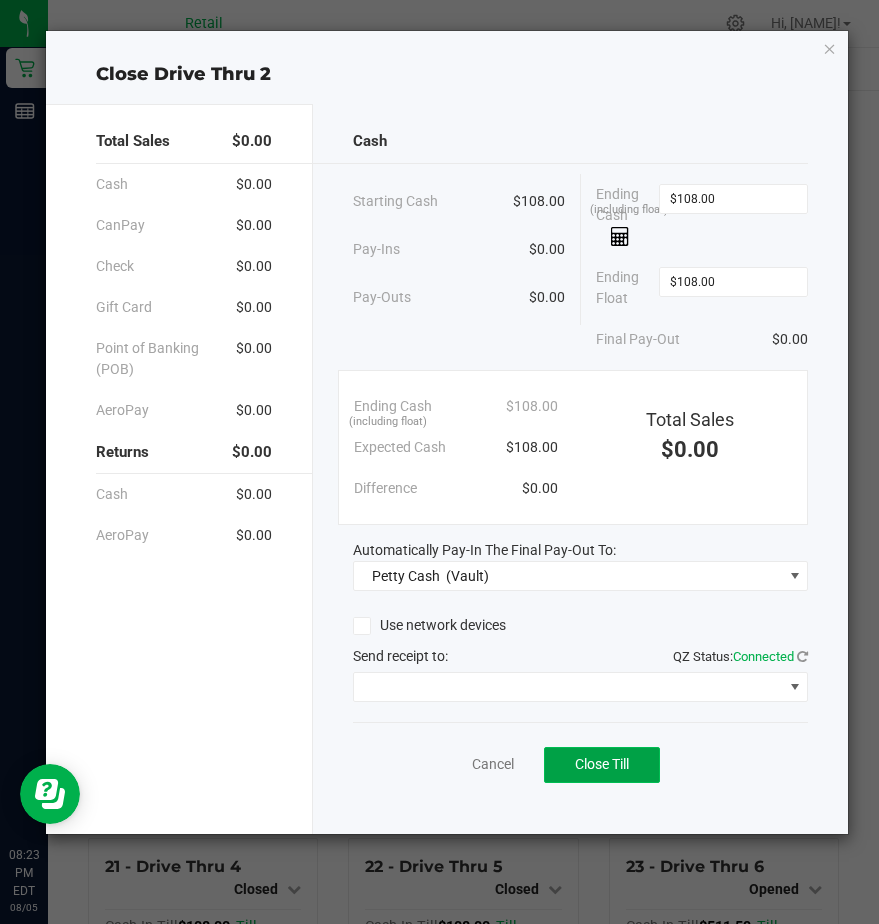 click on "Close Till" 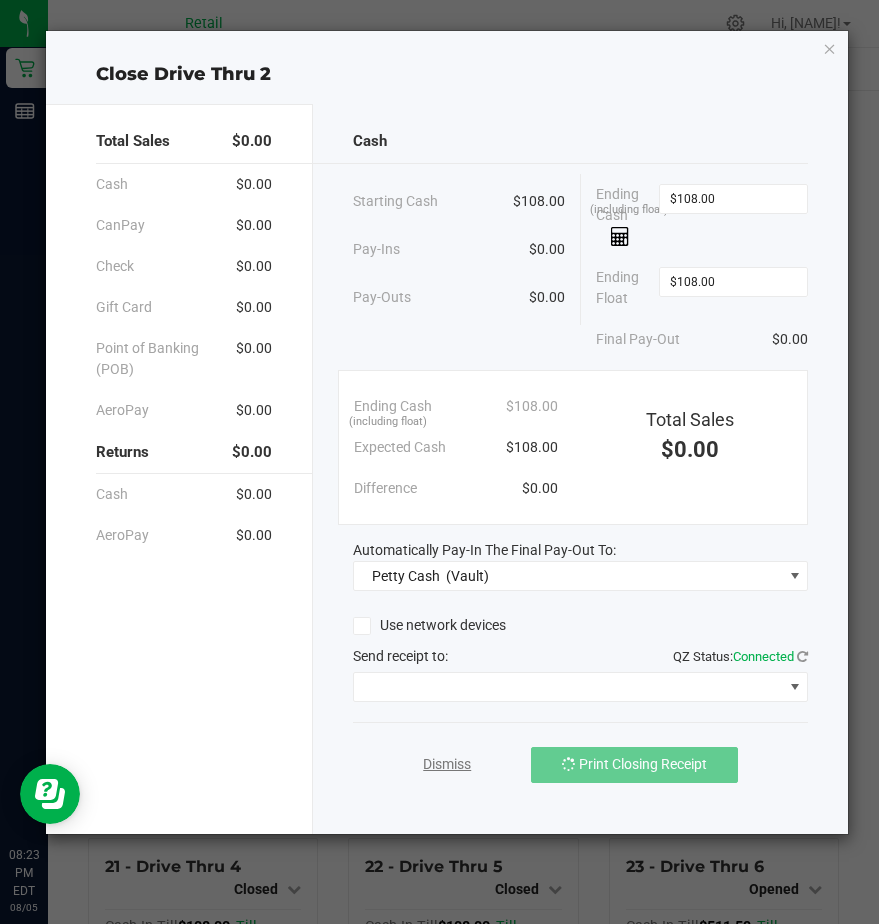click on "Dismiss" 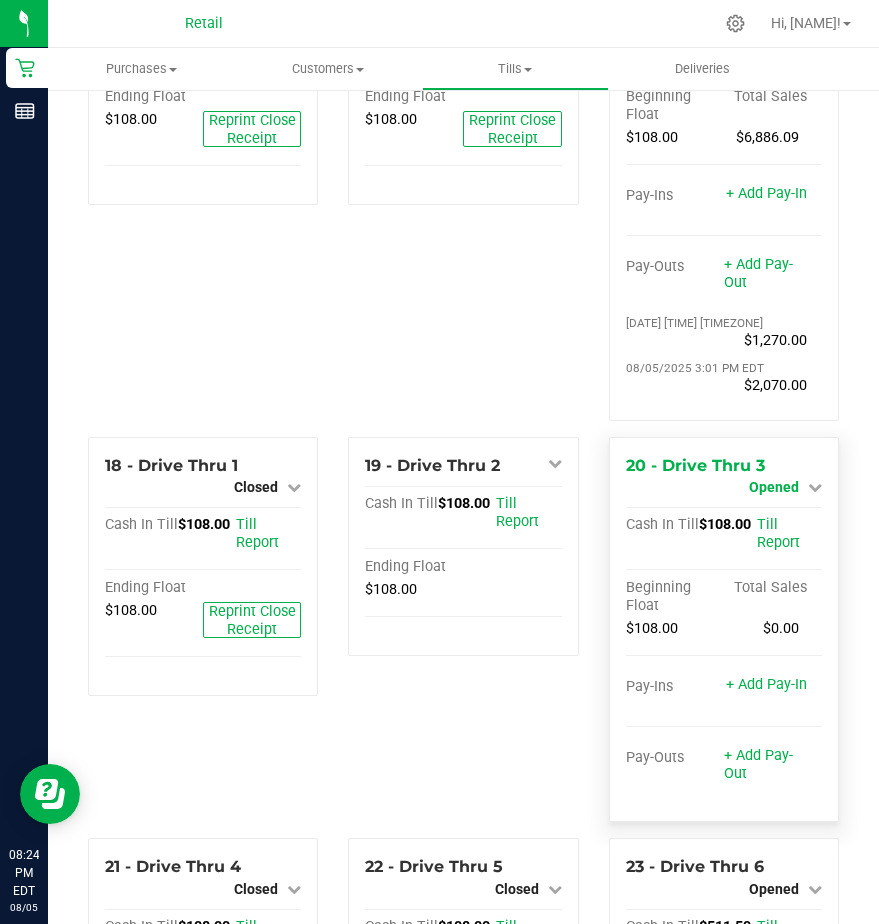 click on "Opened" at bounding box center [774, 487] 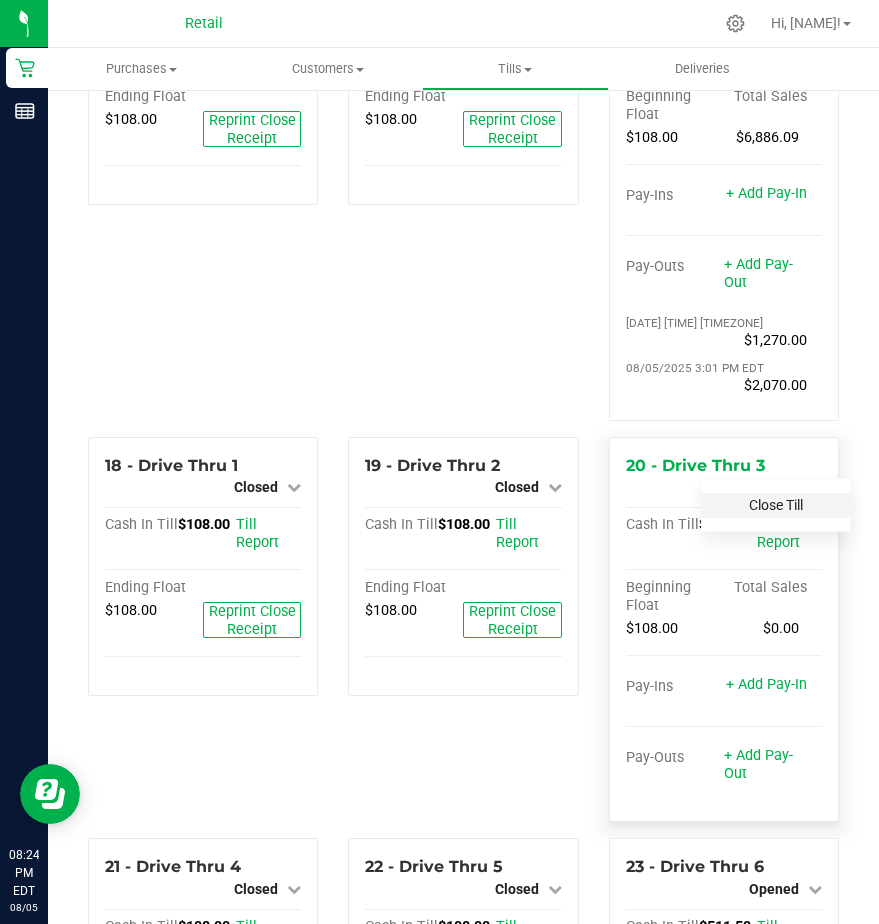click on "Close Till" at bounding box center [776, 505] 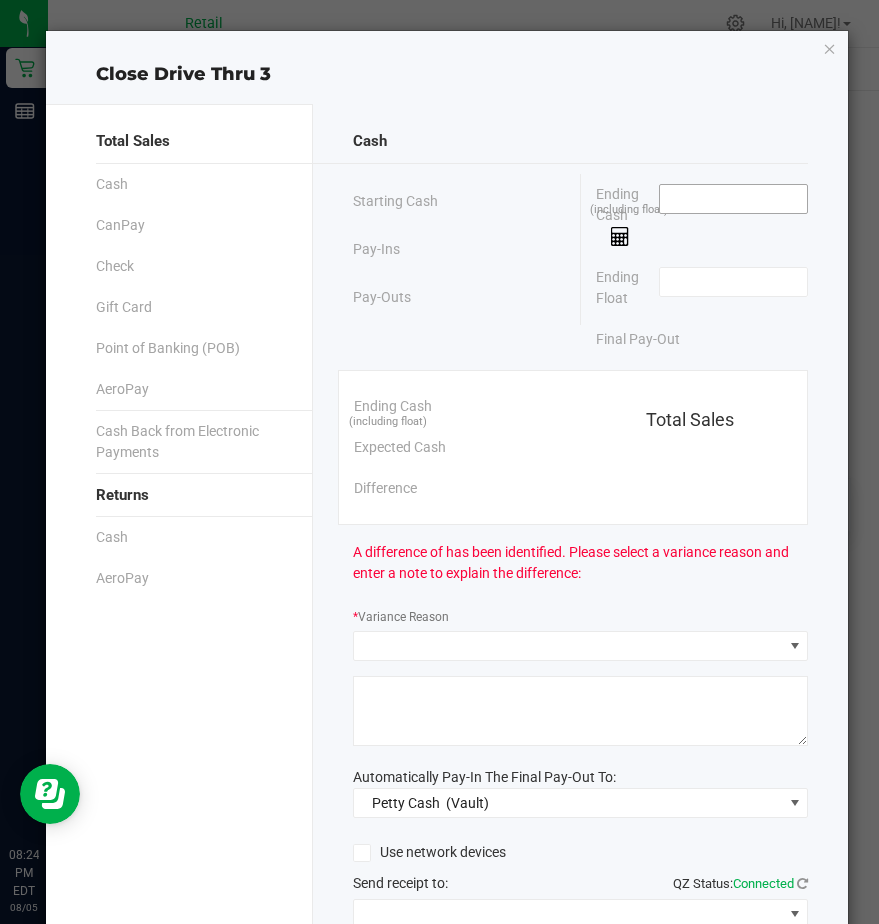 click at bounding box center [733, 199] 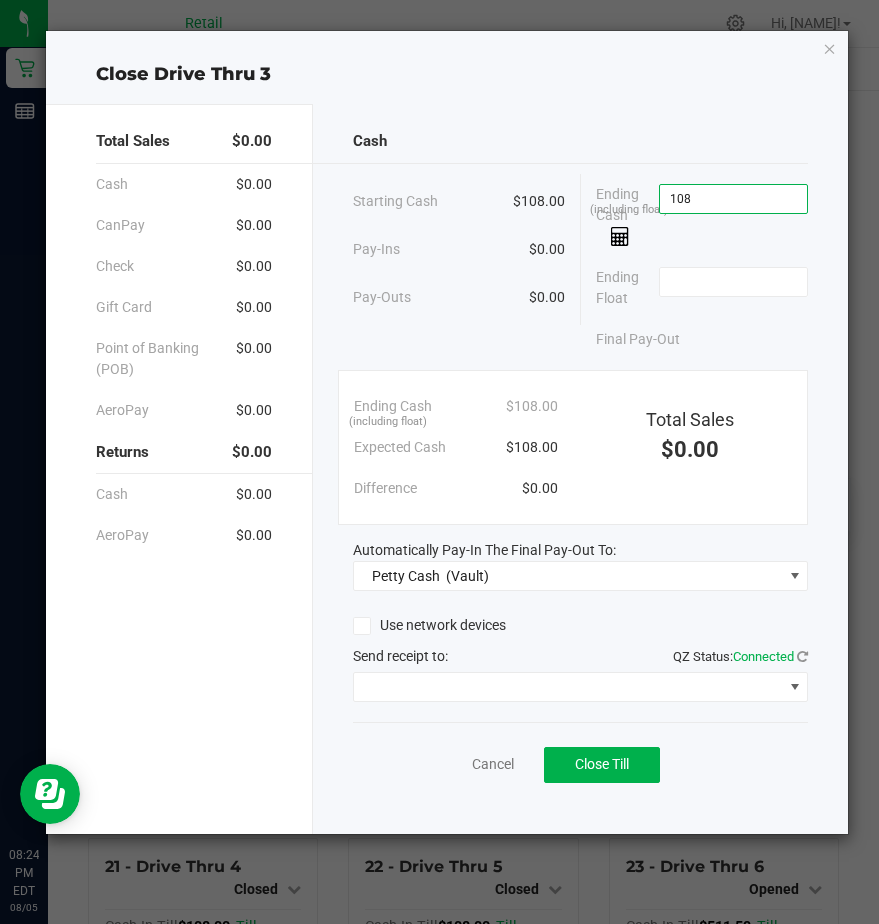 type on "$108.00" 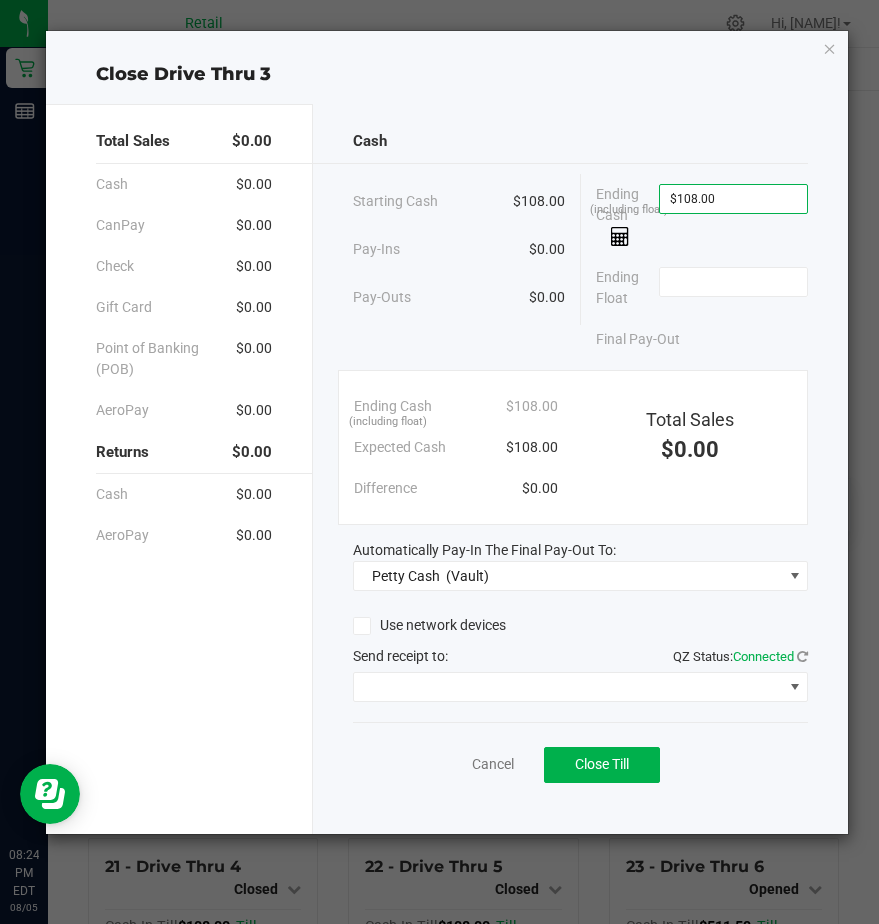 click on "Ending Float" 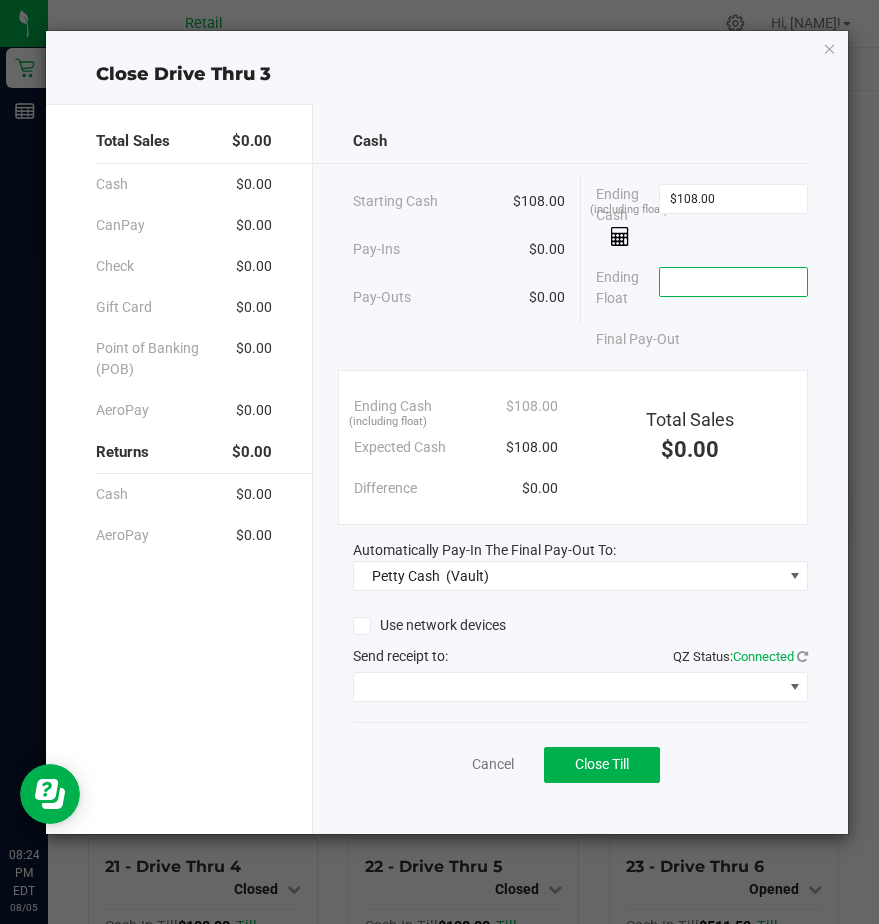 click at bounding box center (733, 282) 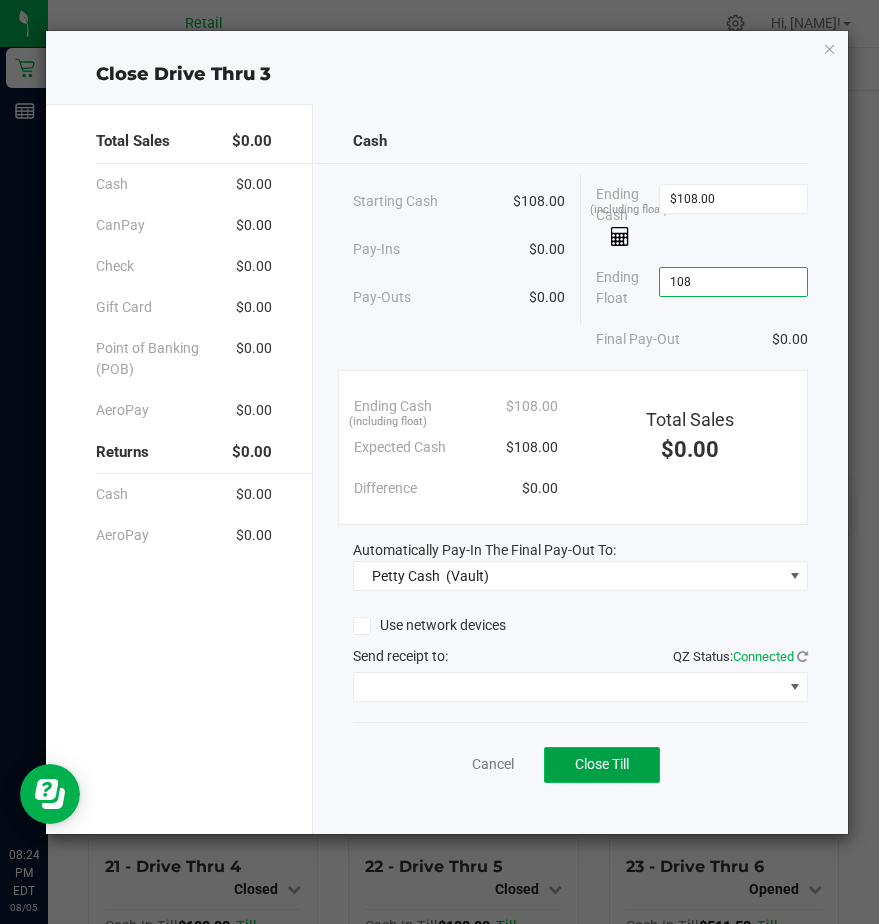 type on "$108.00" 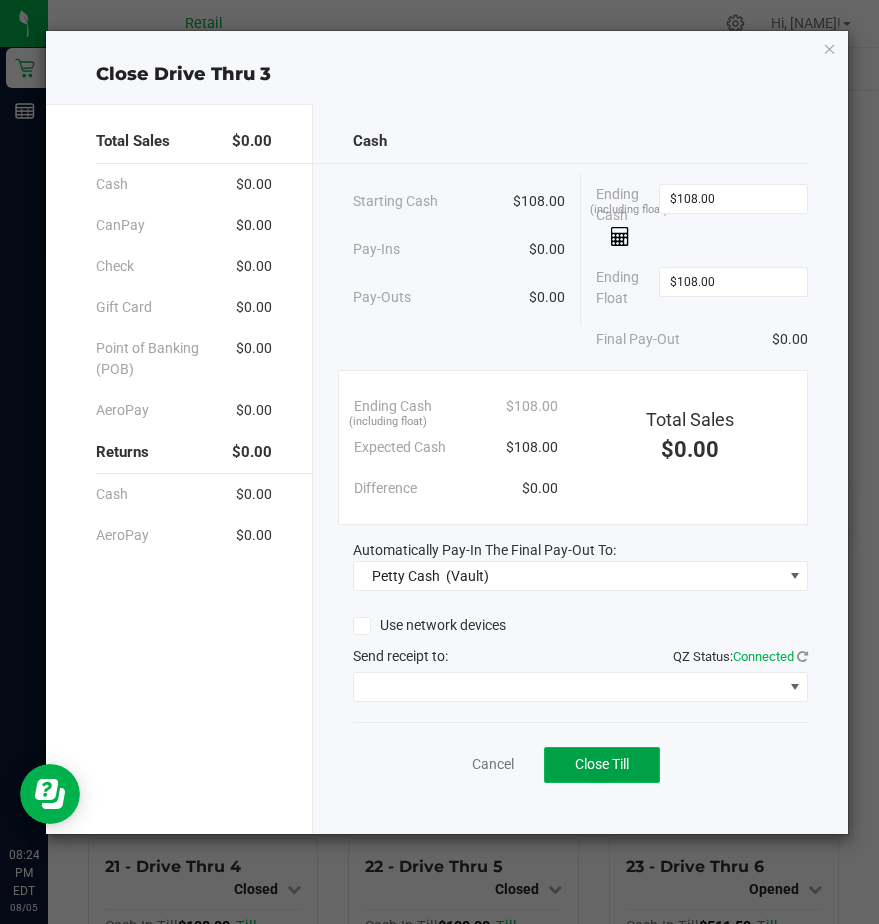 click on "Close Till" 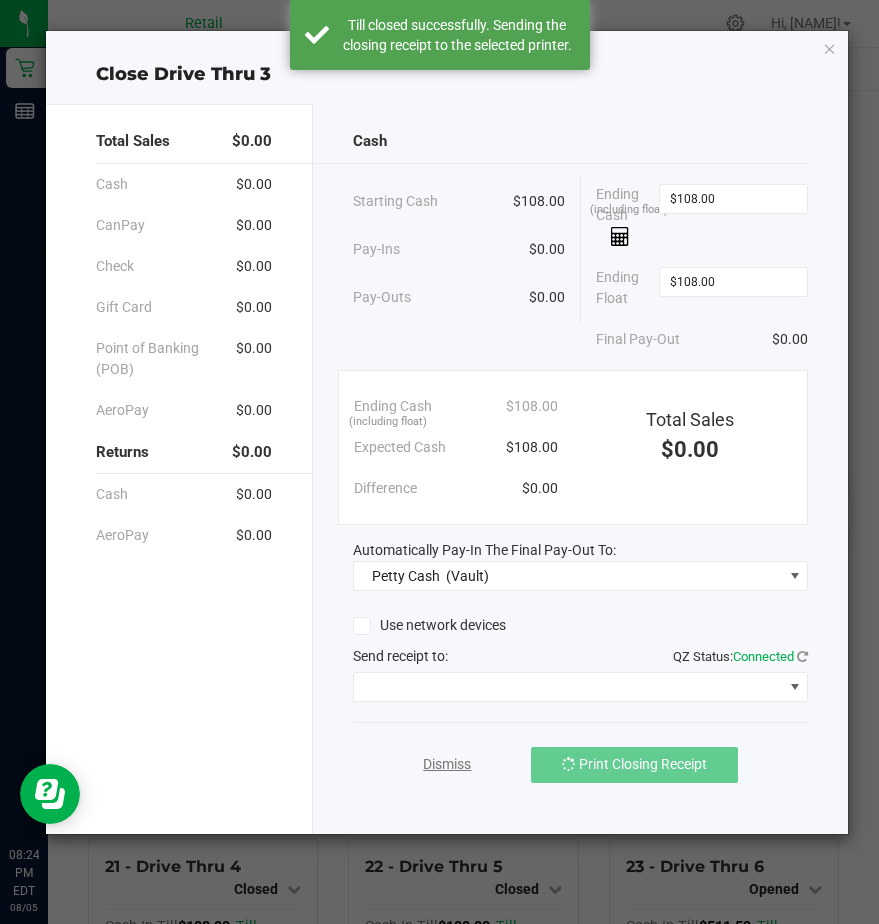 click on "Dismiss" 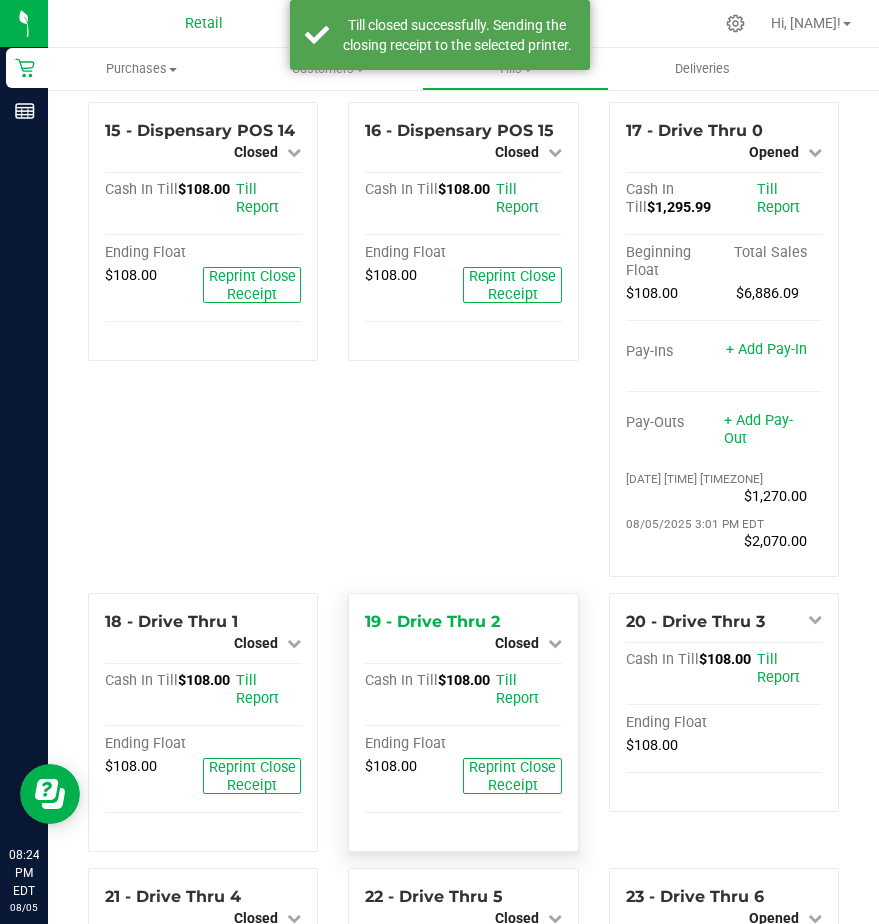 scroll, scrollTop: 1834, scrollLeft: 0, axis: vertical 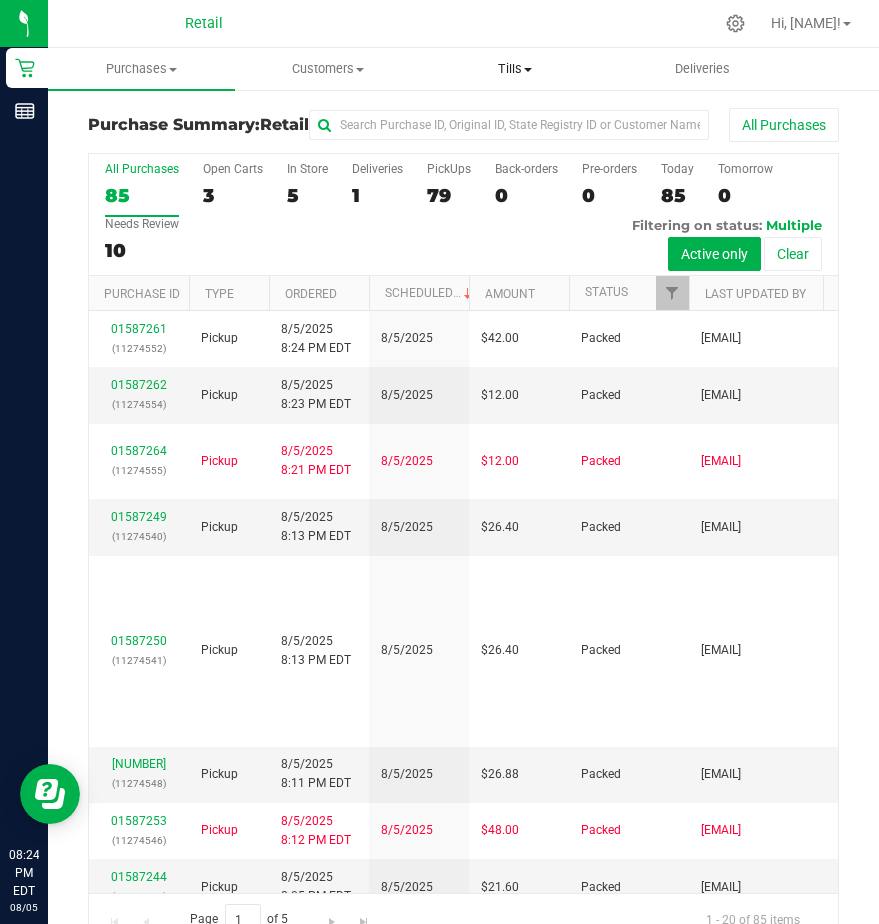 click on "Tills" at bounding box center [515, 69] 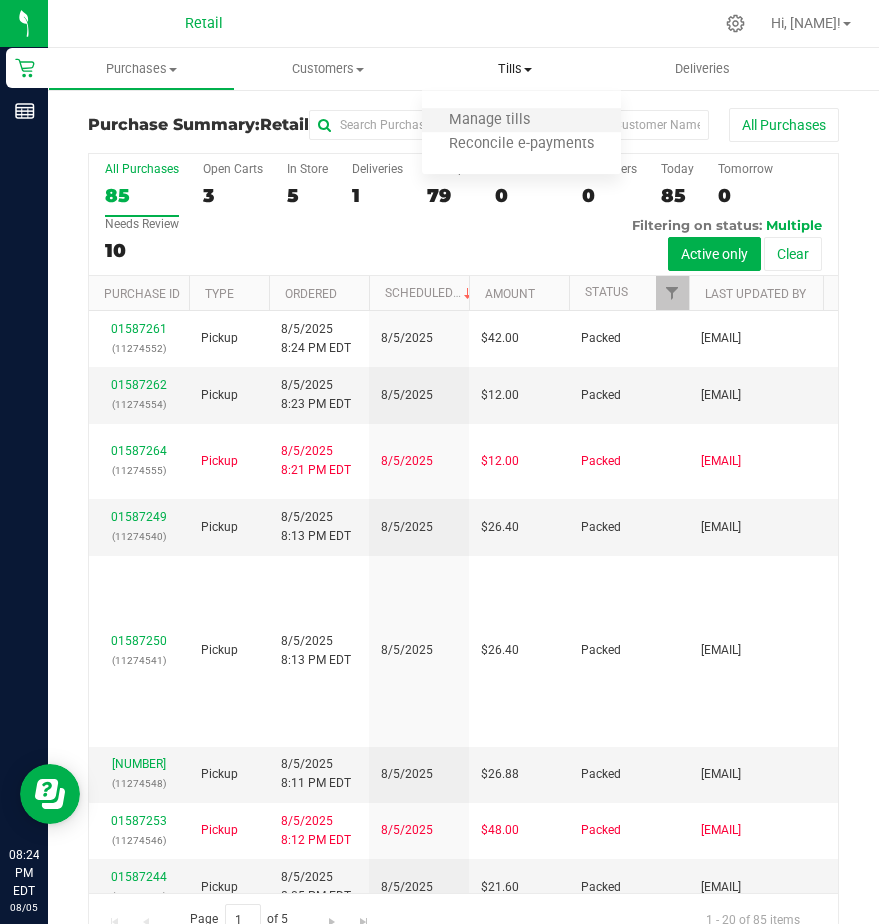 click on "Manage tills" at bounding box center (521, 121) 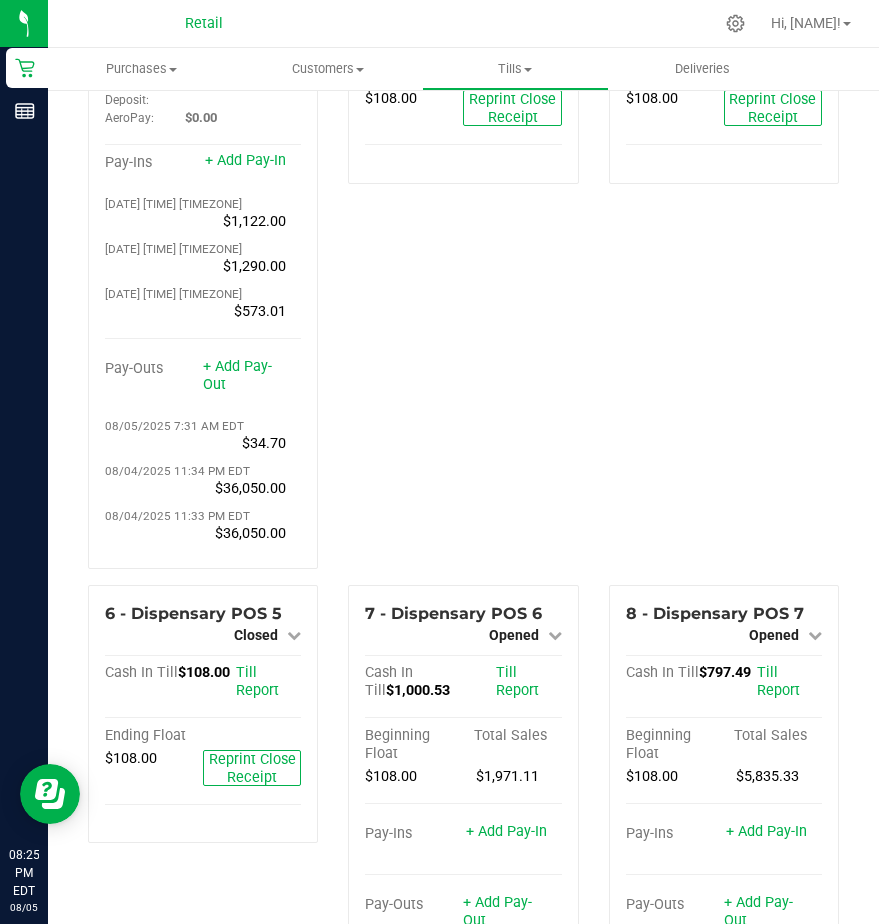 scroll, scrollTop: 0, scrollLeft: 0, axis: both 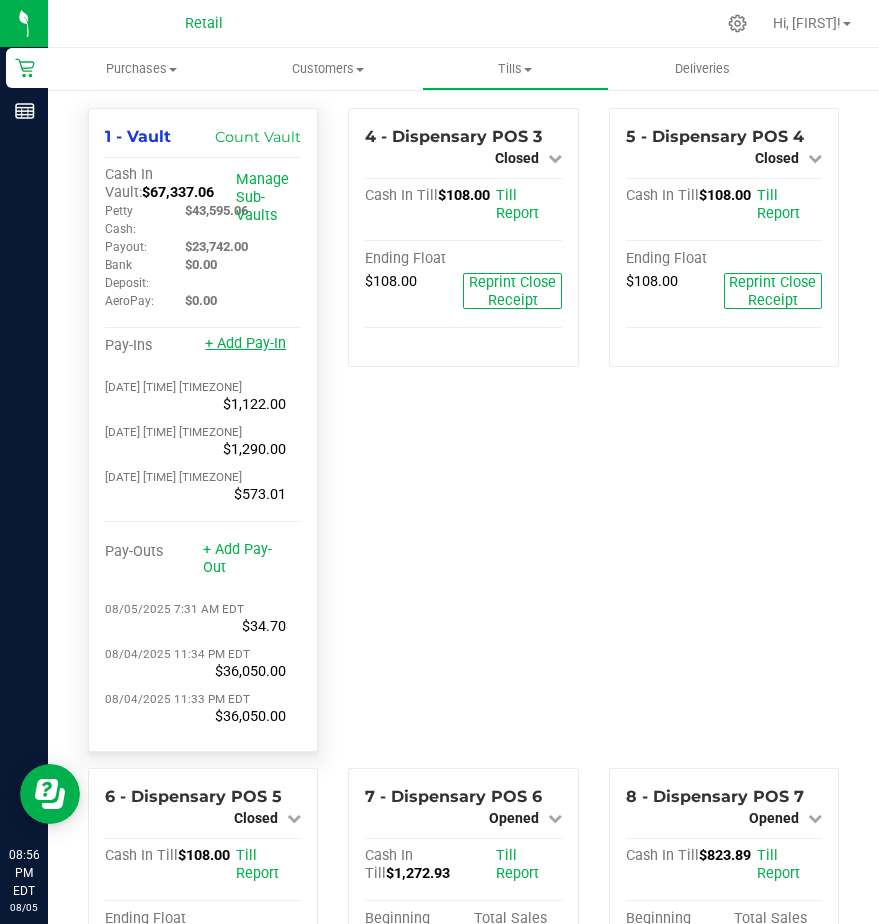 click on "+ Add Pay-In" at bounding box center [245, 343] 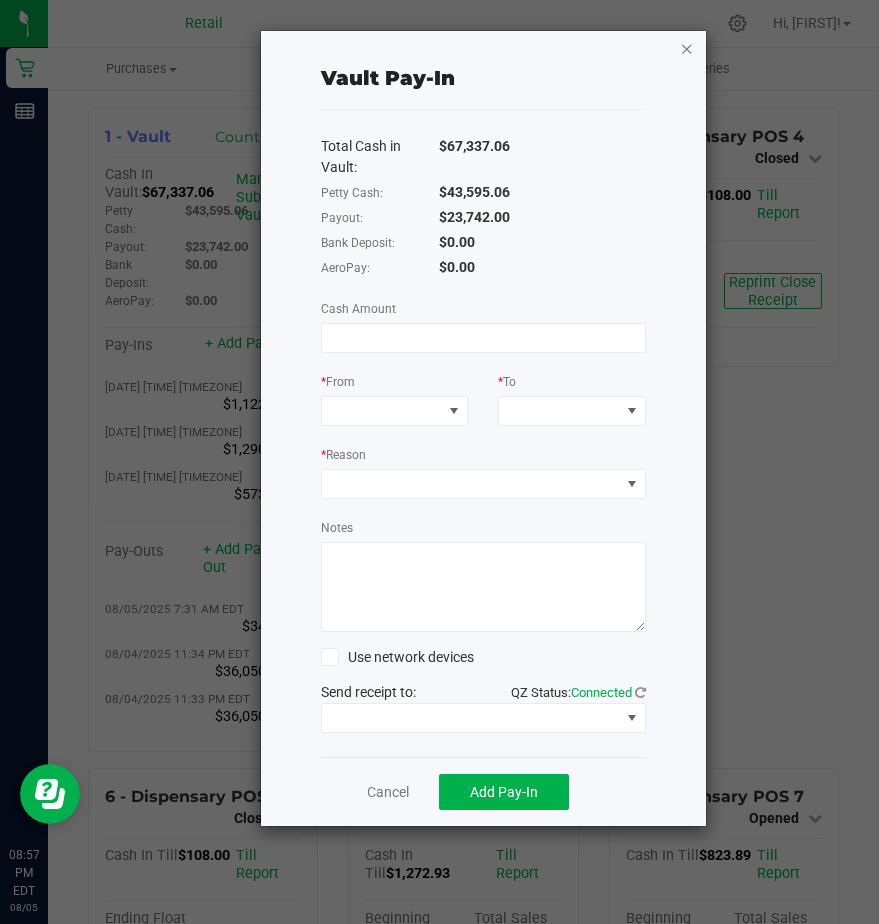 click 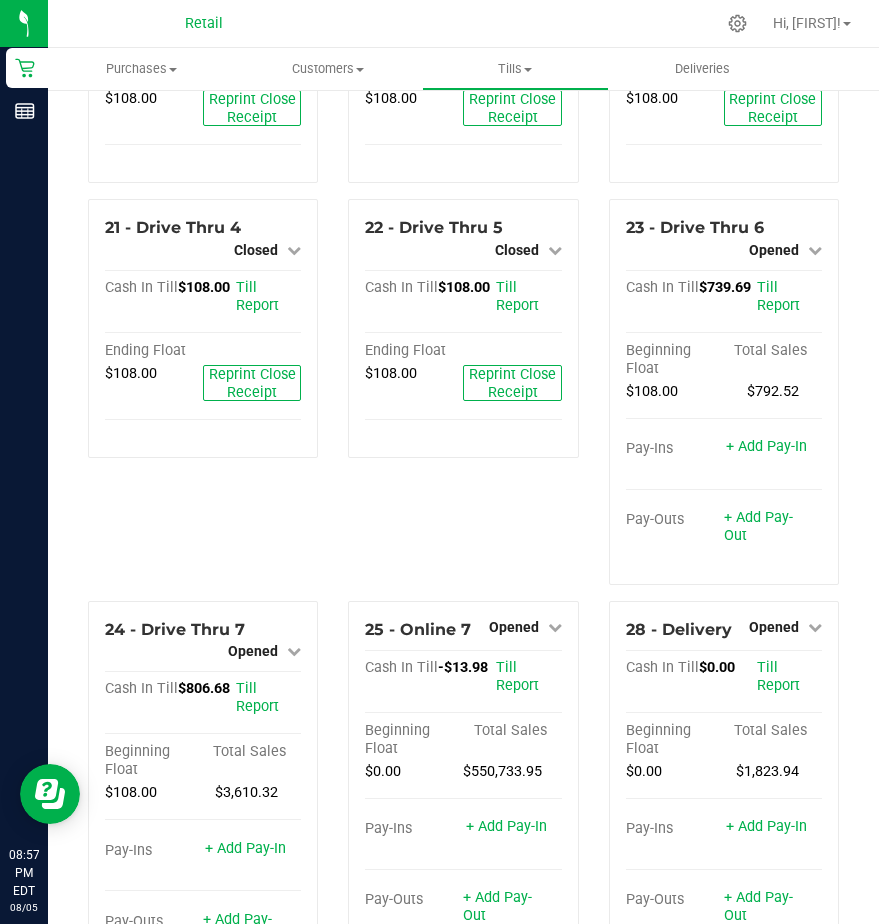 scroll, scrollTop: 2400, scrollLeft: 0, axis: vertical 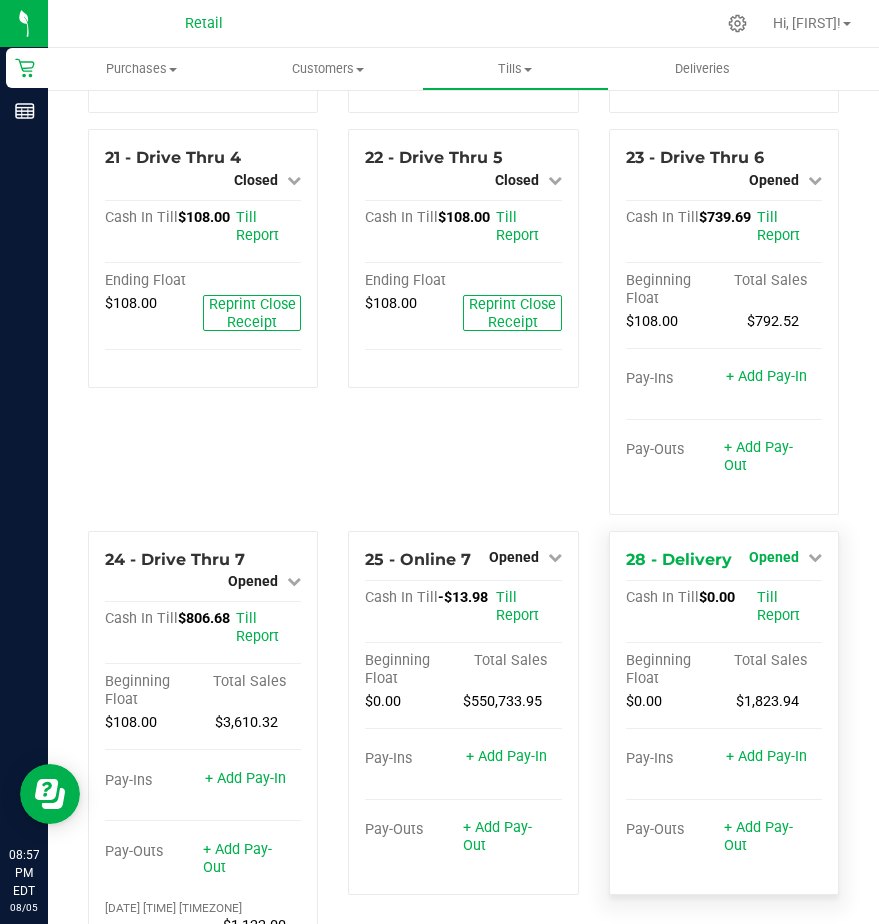 click on "Opened" at bounding box center [774, 557] 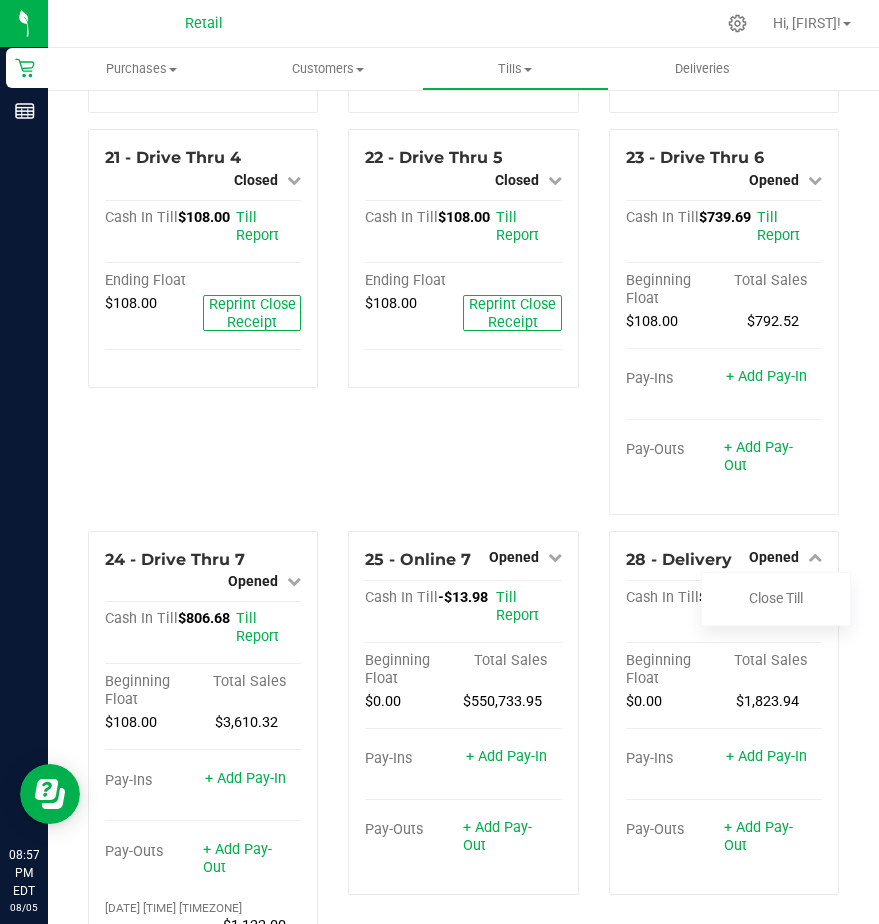 click on "22 - Drive Thru 5  Closed  Open Till   Cash In Till   $108.00   Till Report   Ending Float   $108.00       Reprint Close Receipt" at bounding box center [463, 329] 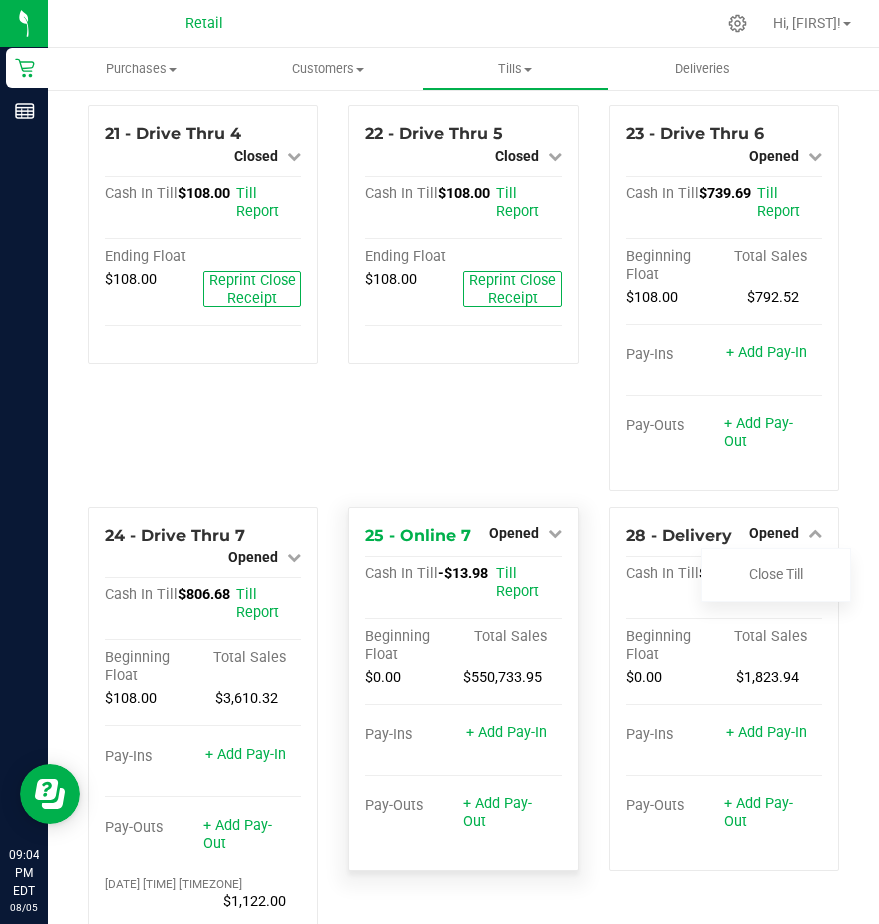 scroll, scrollTop: 2389, scrollLeft: 0, axis: vertical 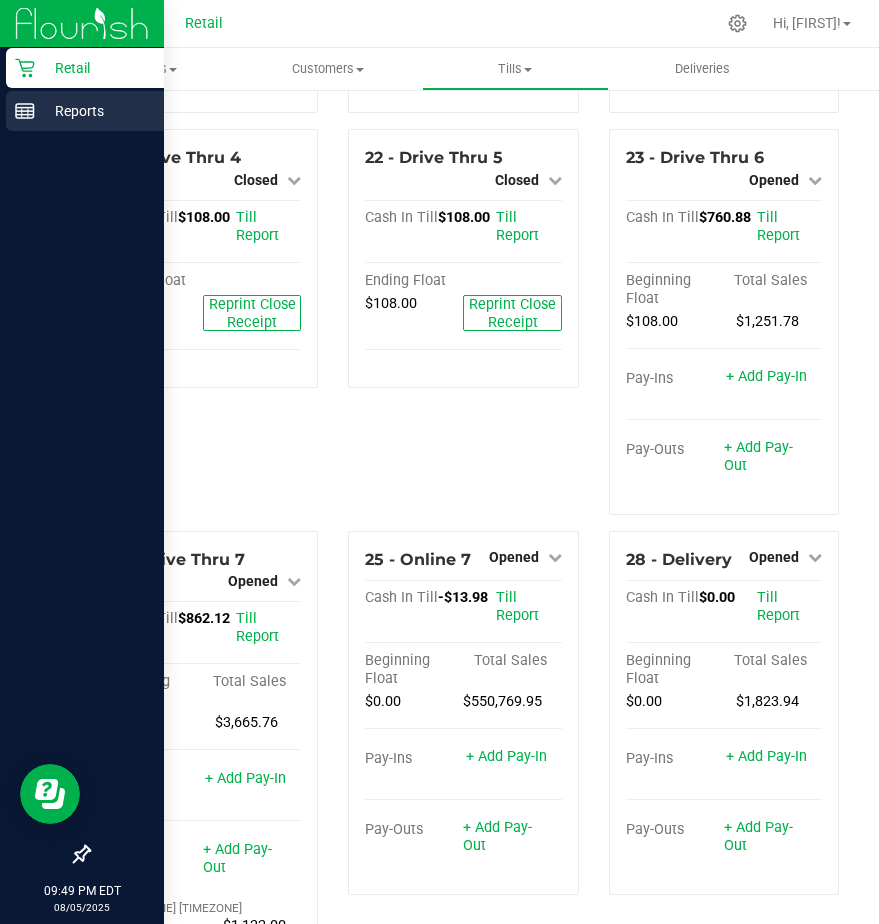 click on "Reports" at bounding box center [95, 111] 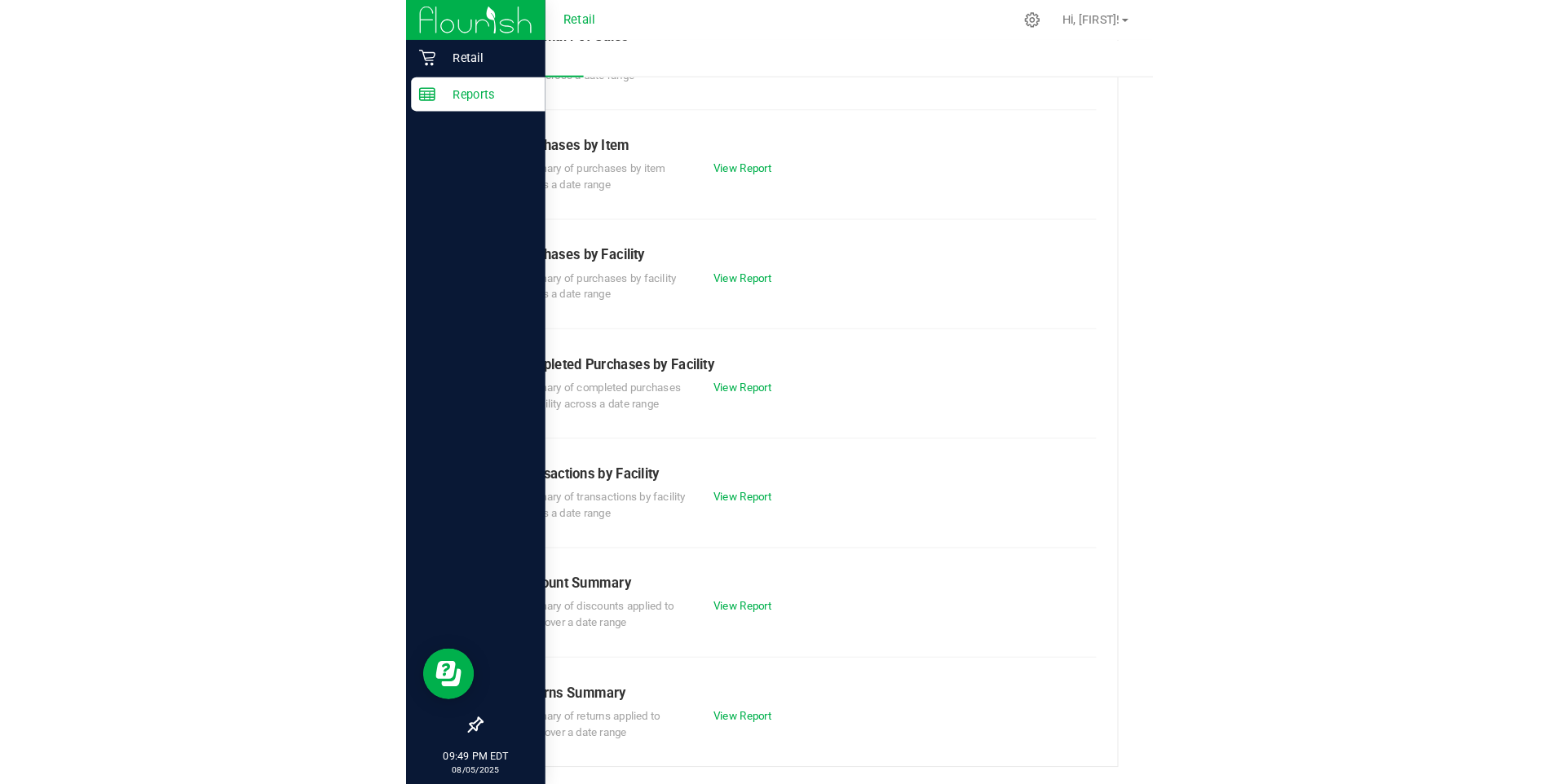 scroll, scrollTop: 247, scrollLeft: 0, axis: vertical 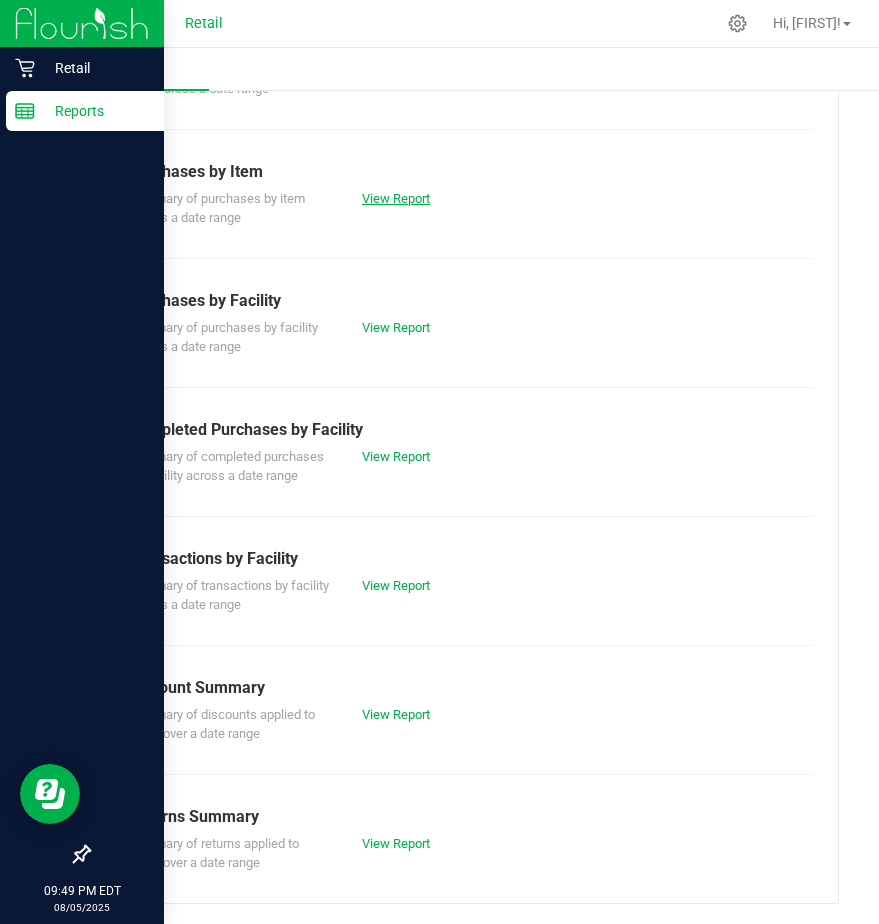 click on "View Report" at bounding box center [396, 198] 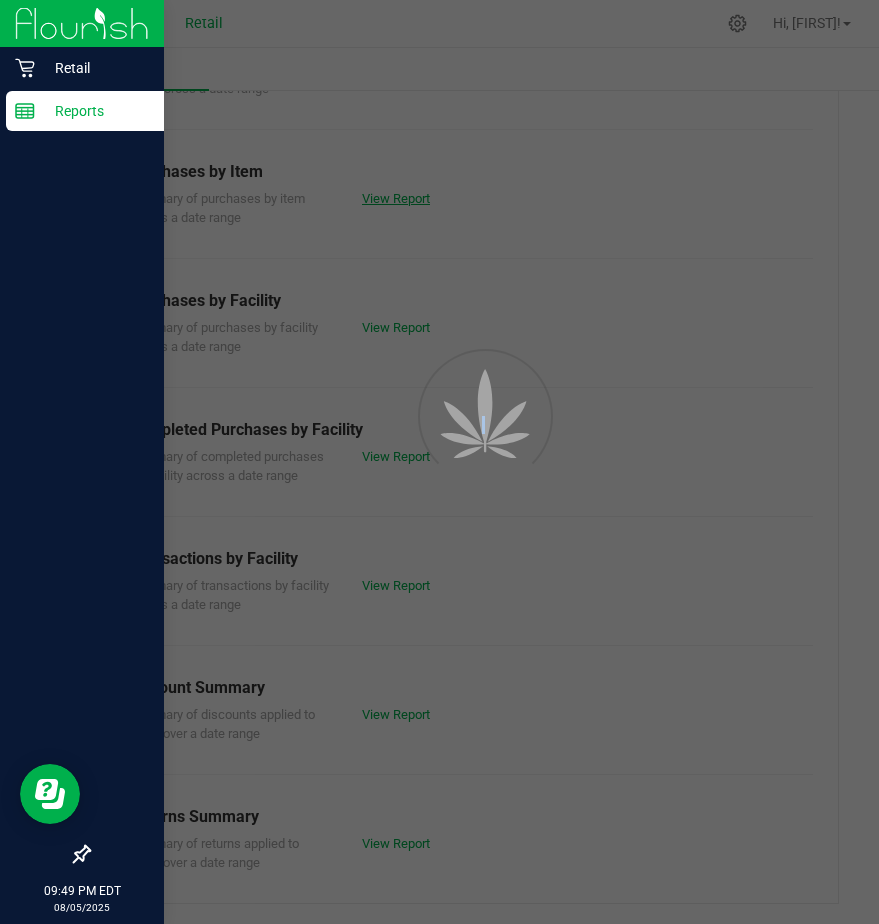 click at bounding box center (439, 462) 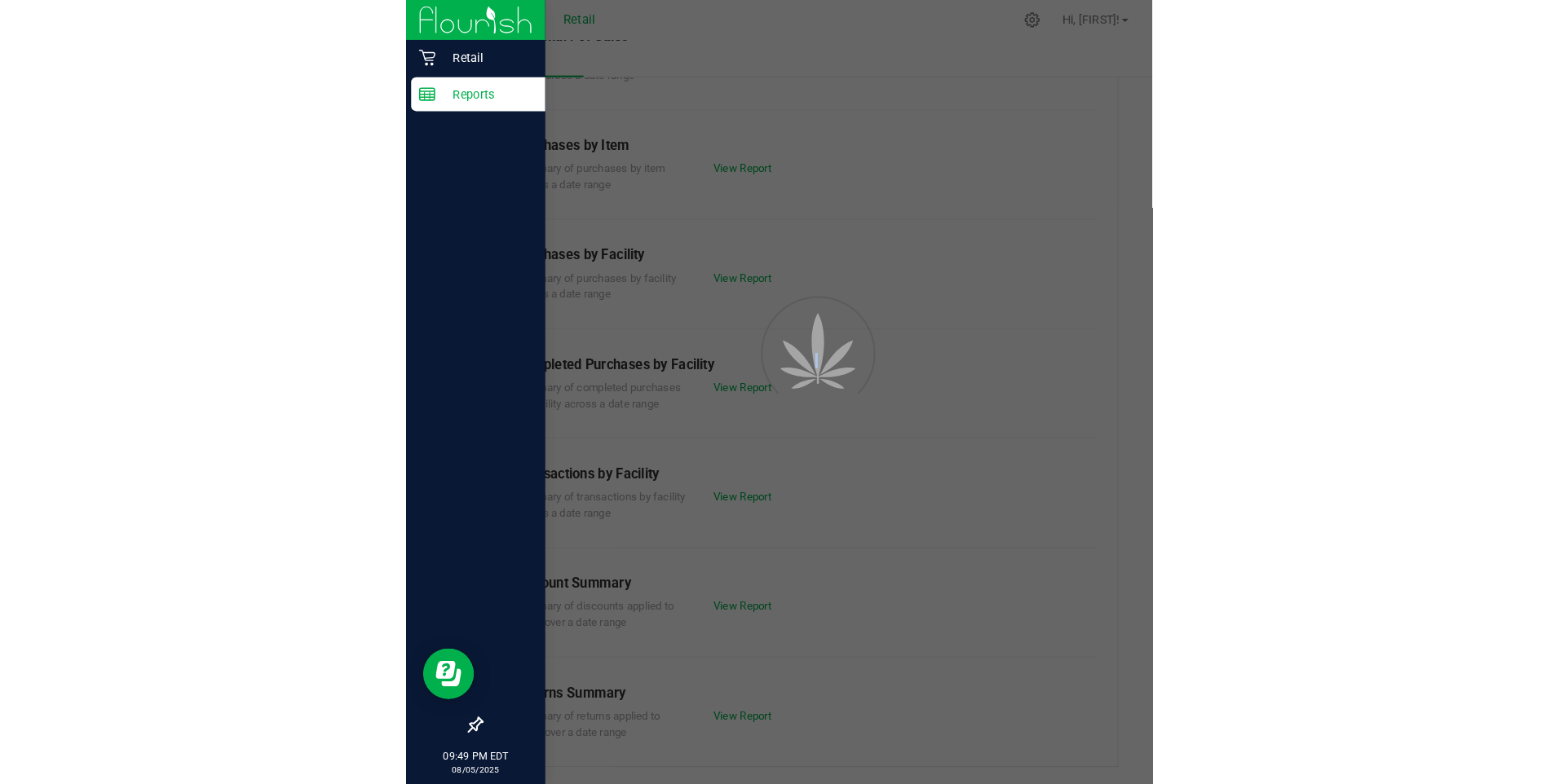 scroll, scrollTop: 73, scrollLeft: 0, axis: vertical 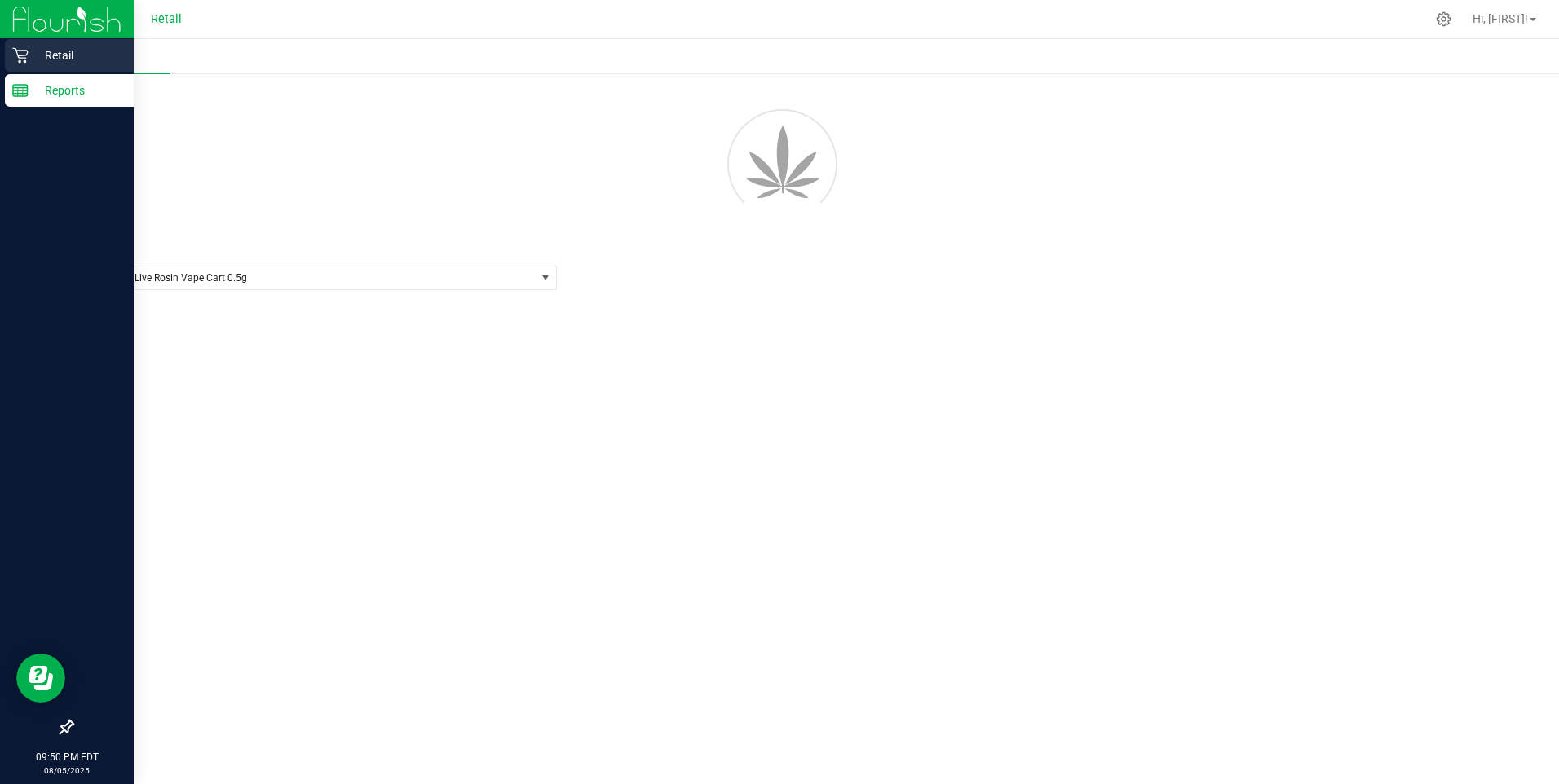 click on "Retail" at bounding box center (77, 55) 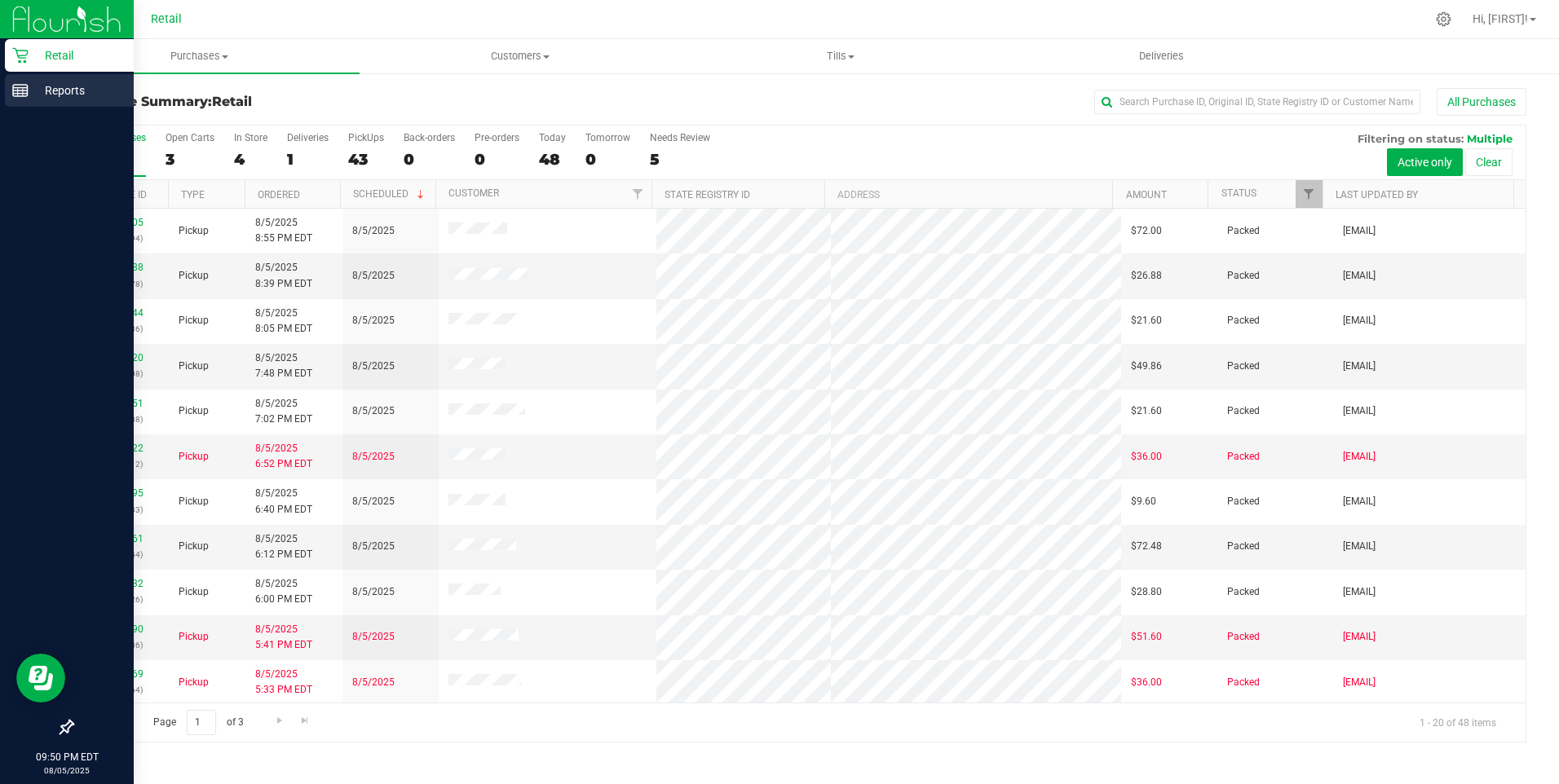 click on "Reports" at bounding box center (69, 90) 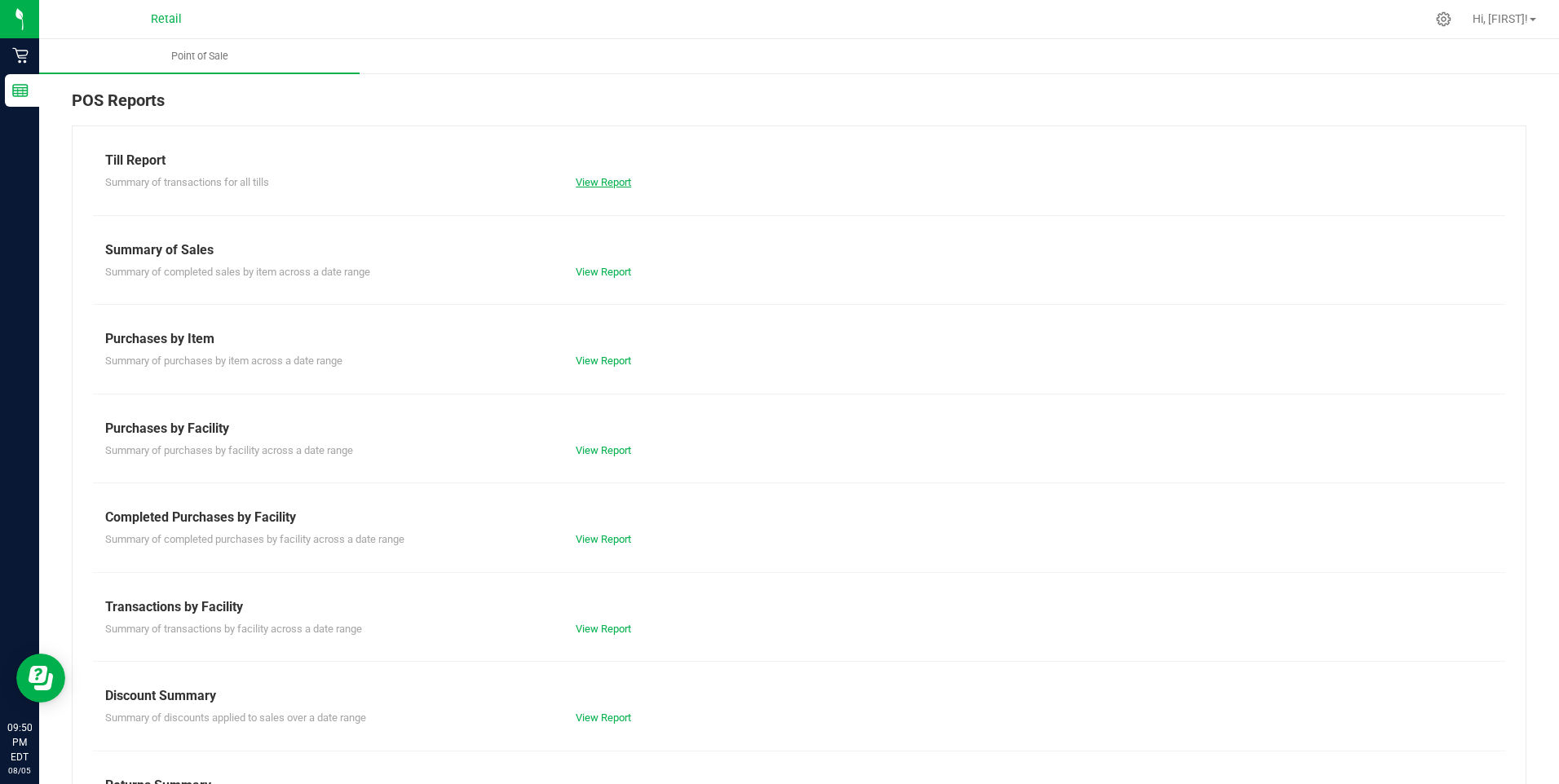 click on "View Report" at bounding box center (603, 182) 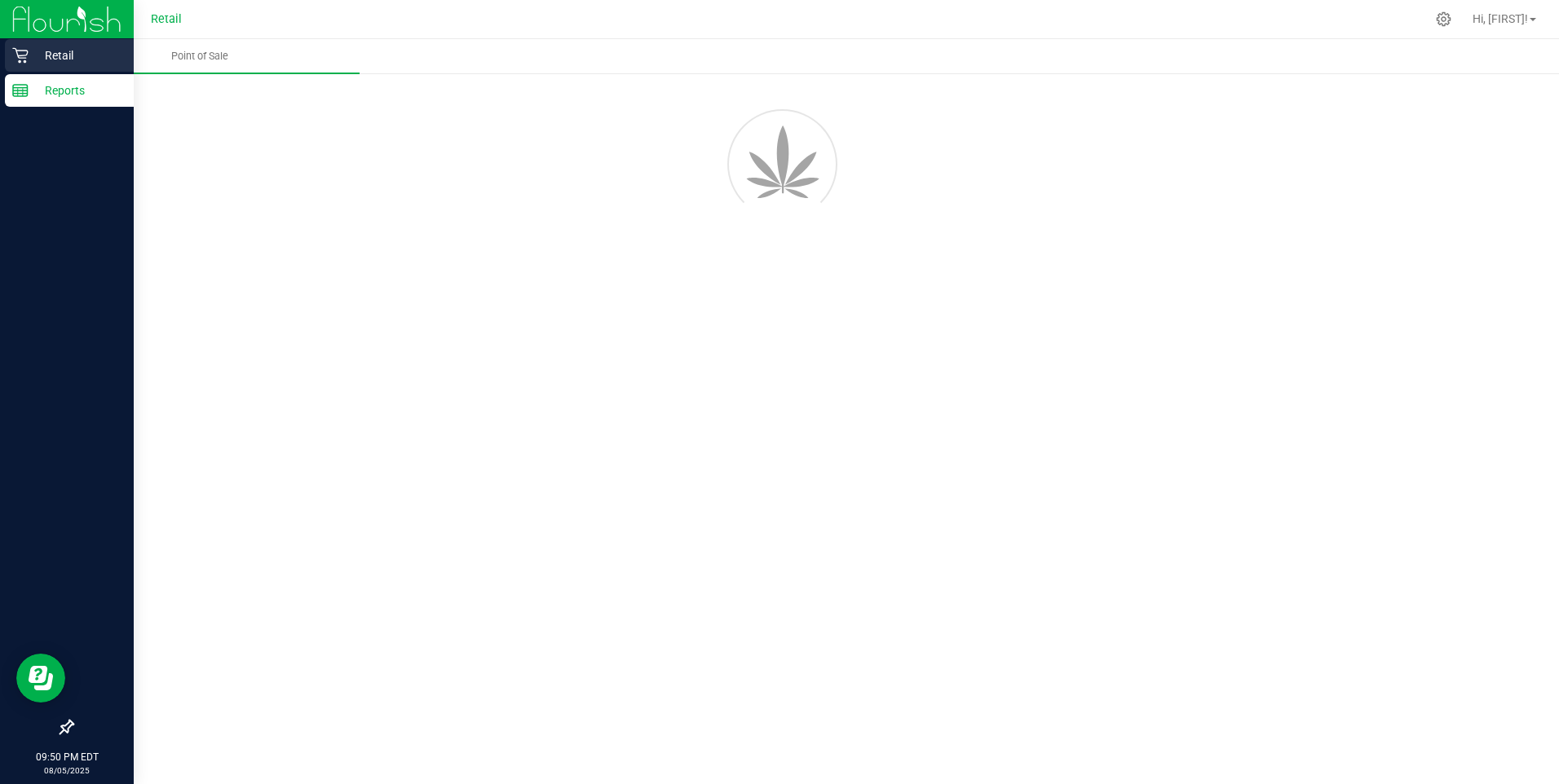 click on "Retail" at bounding box center (77, 55) 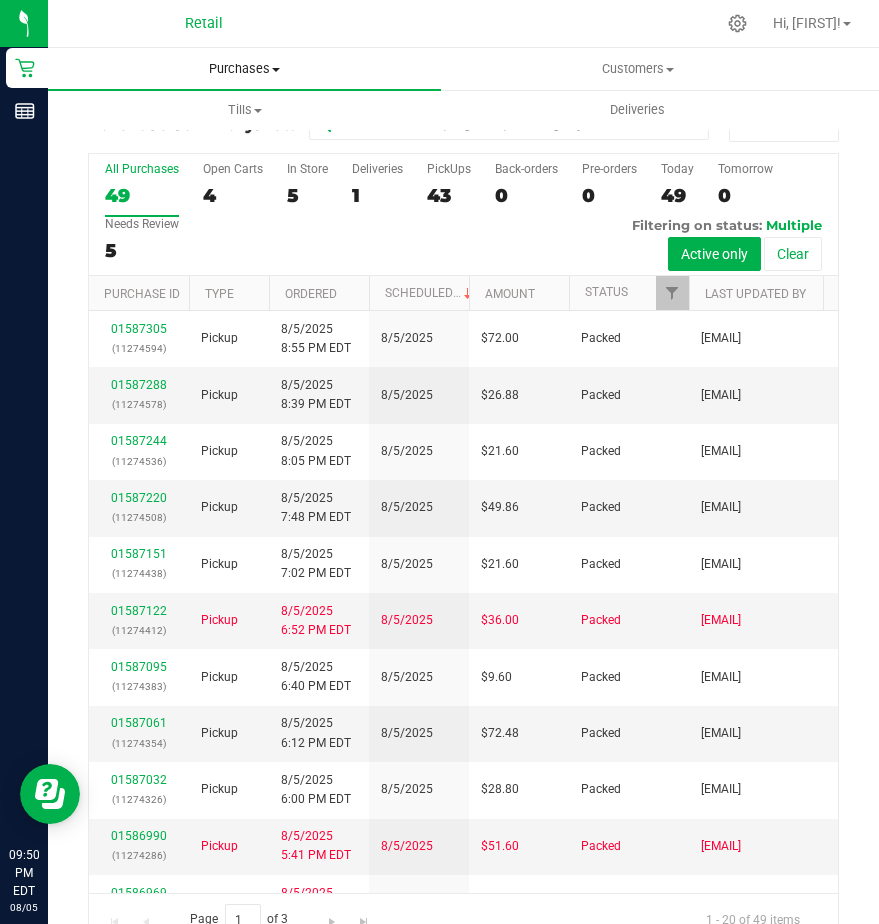 click on "Purchases" at bounding box center (244, 69) 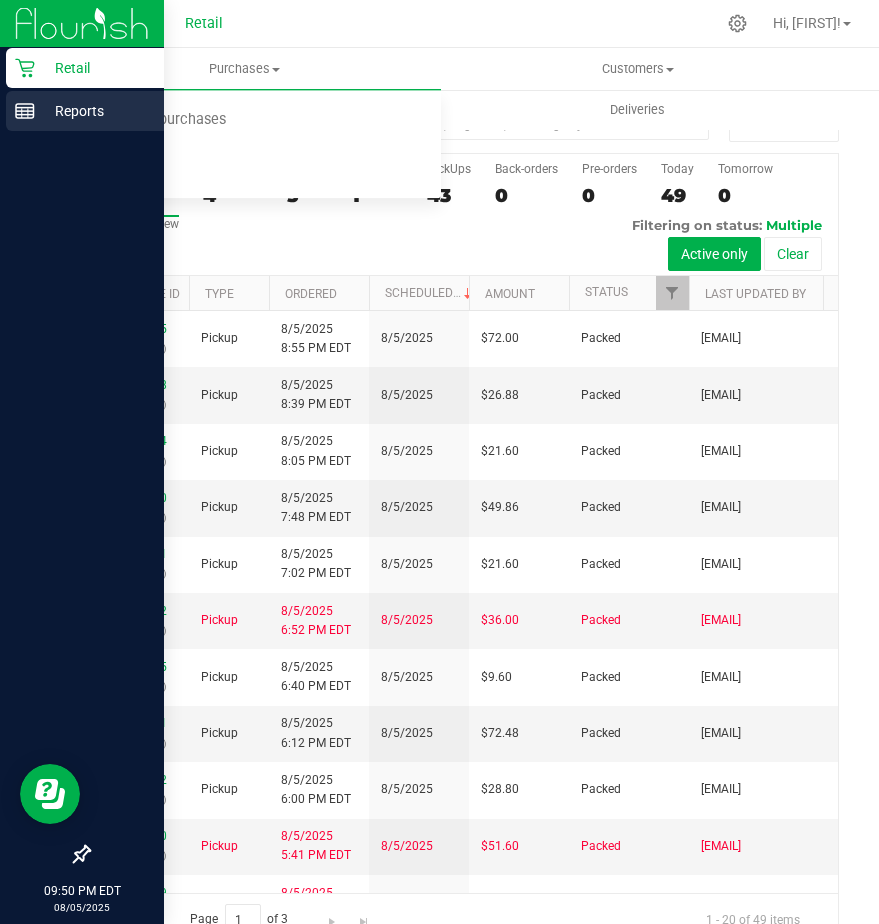 click on "Reports" at bounding box center [95, 111] 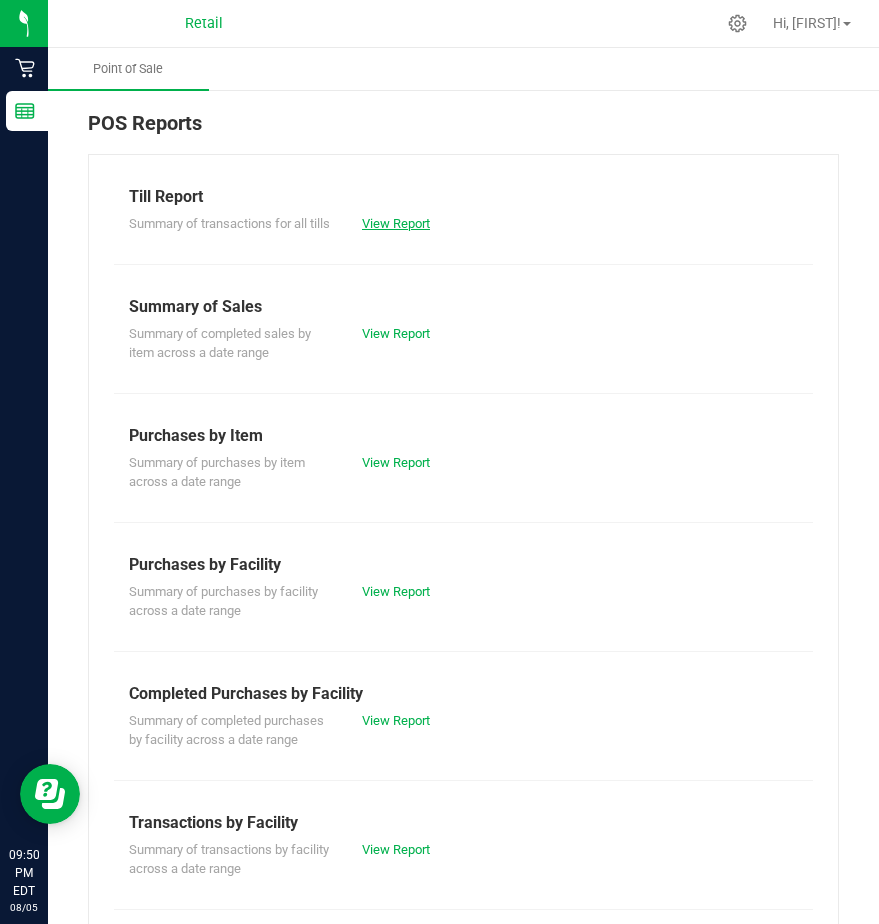 click on "View Report" at bounding box center (396, 223) 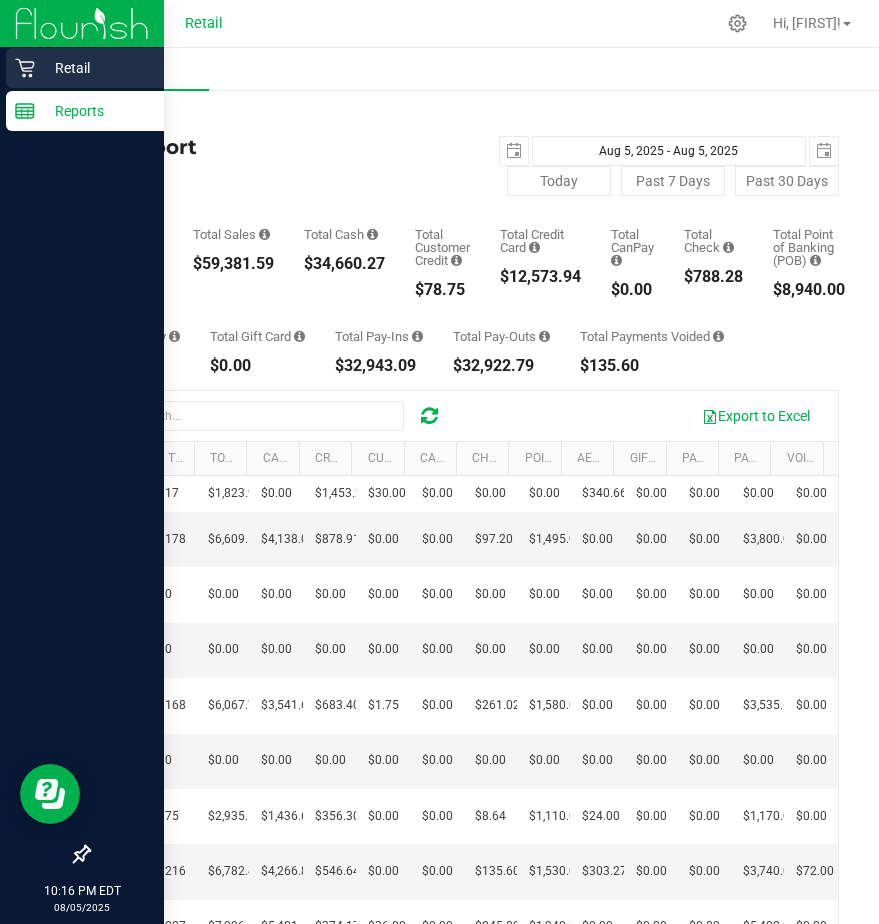 click on "Retail" at bounding box center (95, 68) 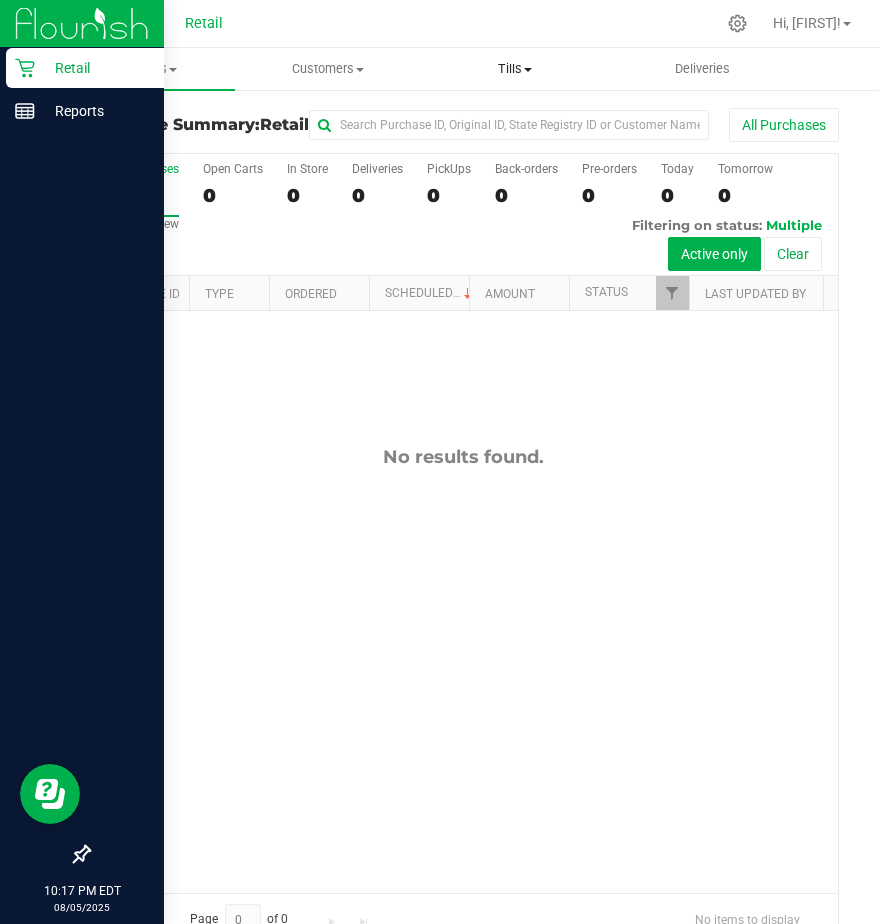 click on "Tills" at bounding box center [515, 69] 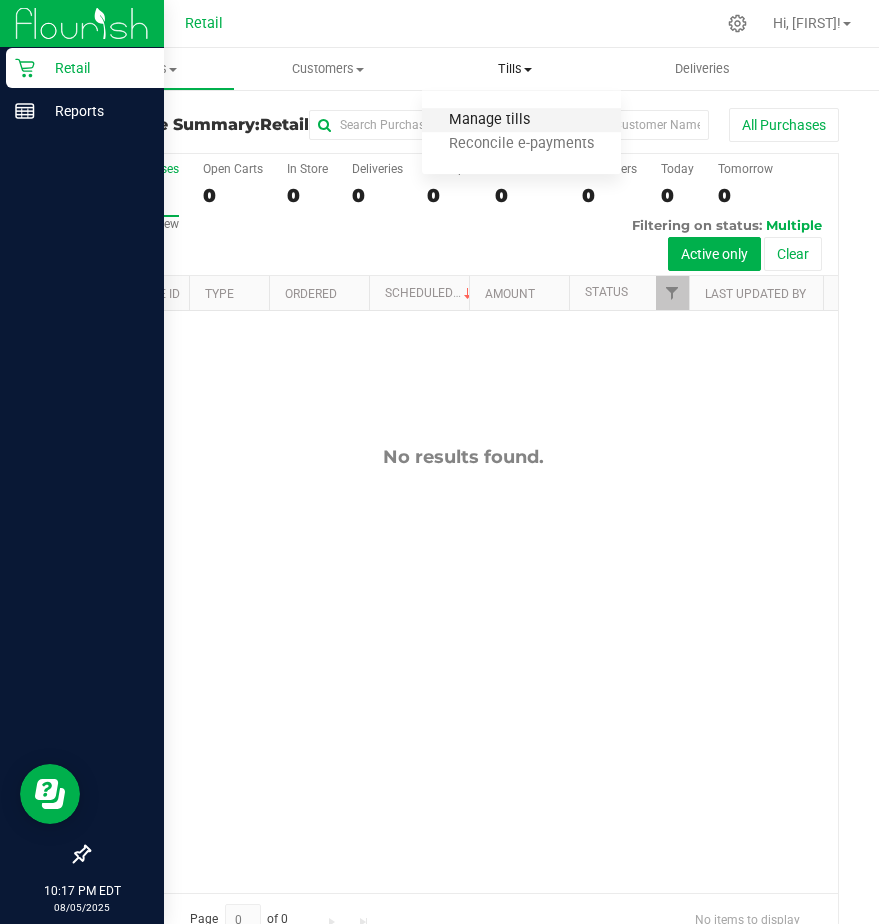 click on "Manage tills" at bounding box center [489, 120] 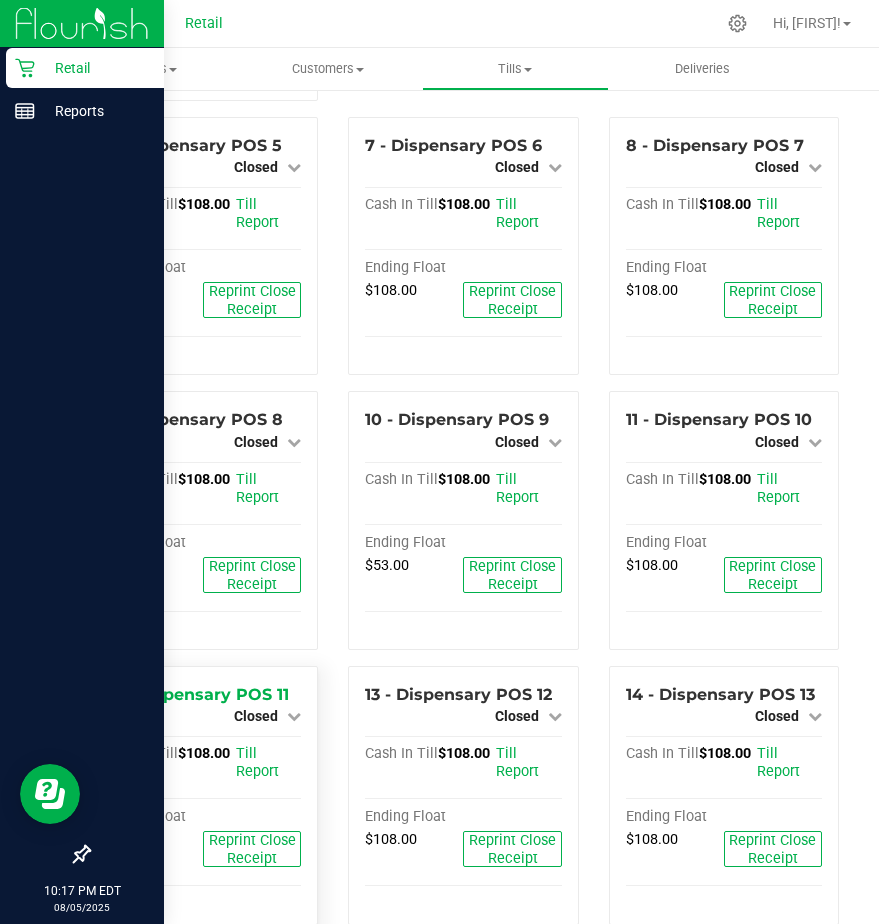 scroll, scrollTop: 700, scrollLeft: 0, axis: vertical 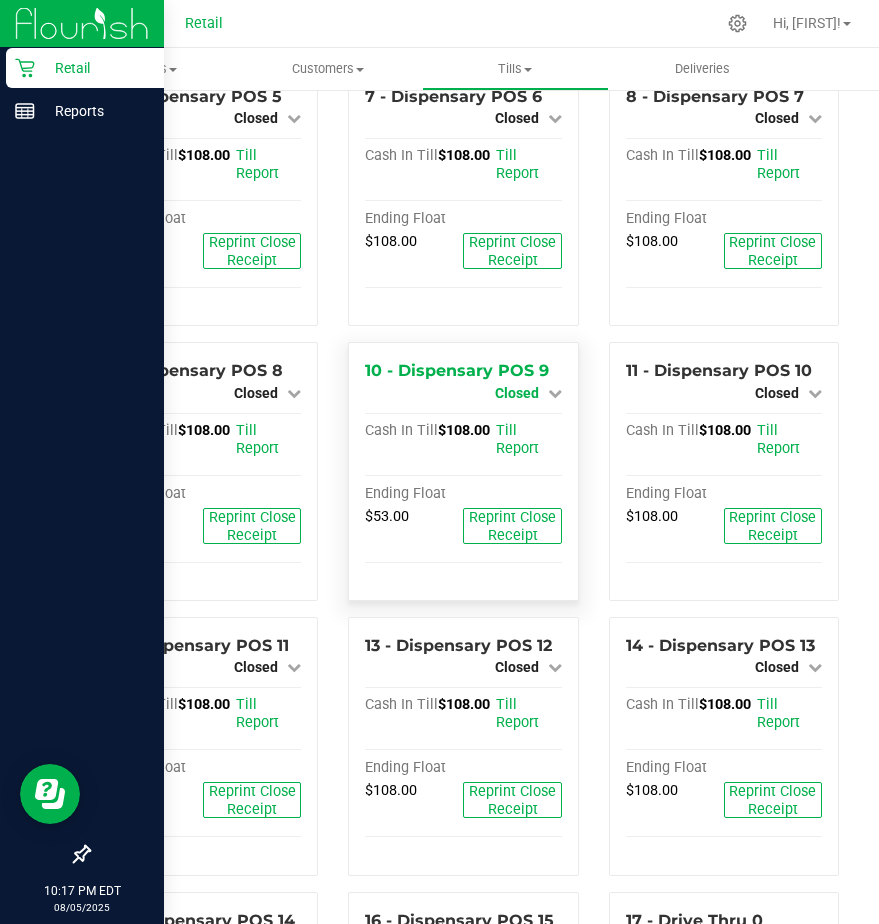 click on "Closed" at bounding box center [517, 393] 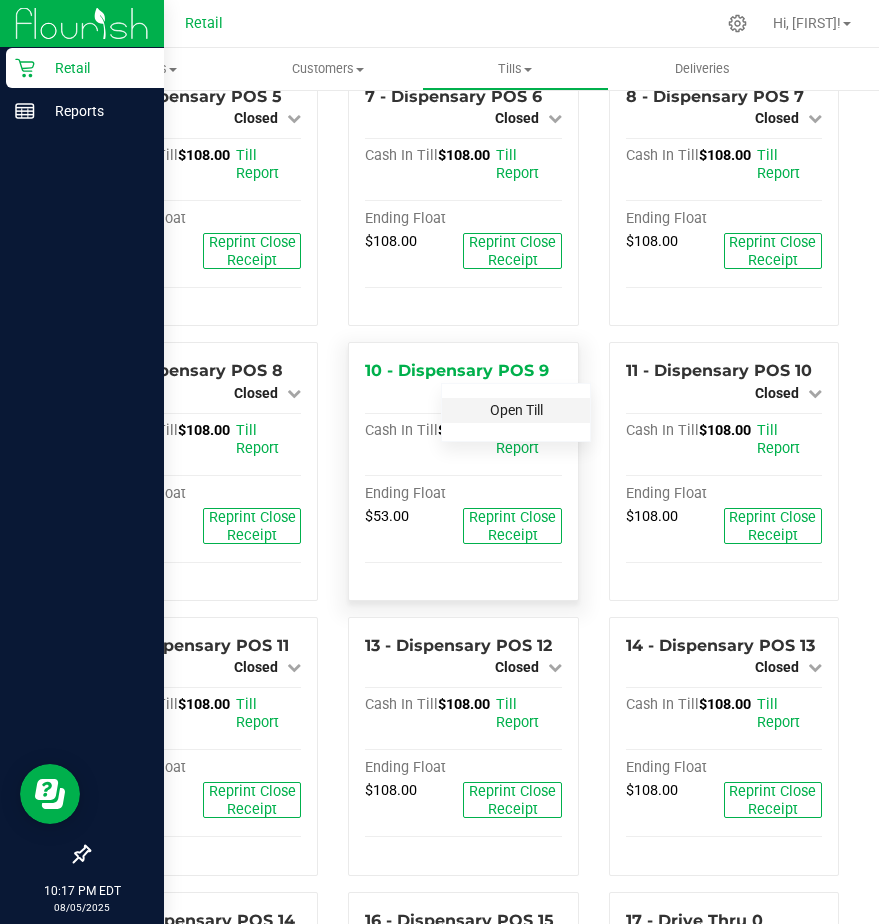 drag, startPoint x: 510, startPoint y: 401, endPoint x: 506, endPoint y: 428, distance: 27.294687 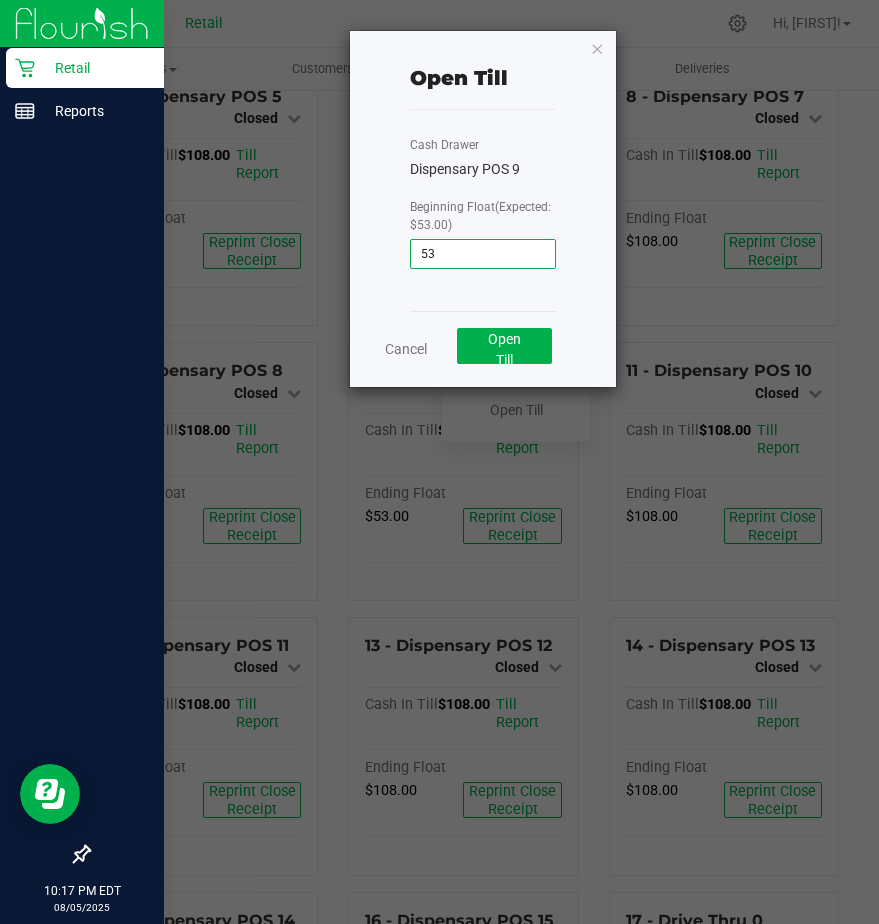 click on "53" at bounding box center (483, 254) 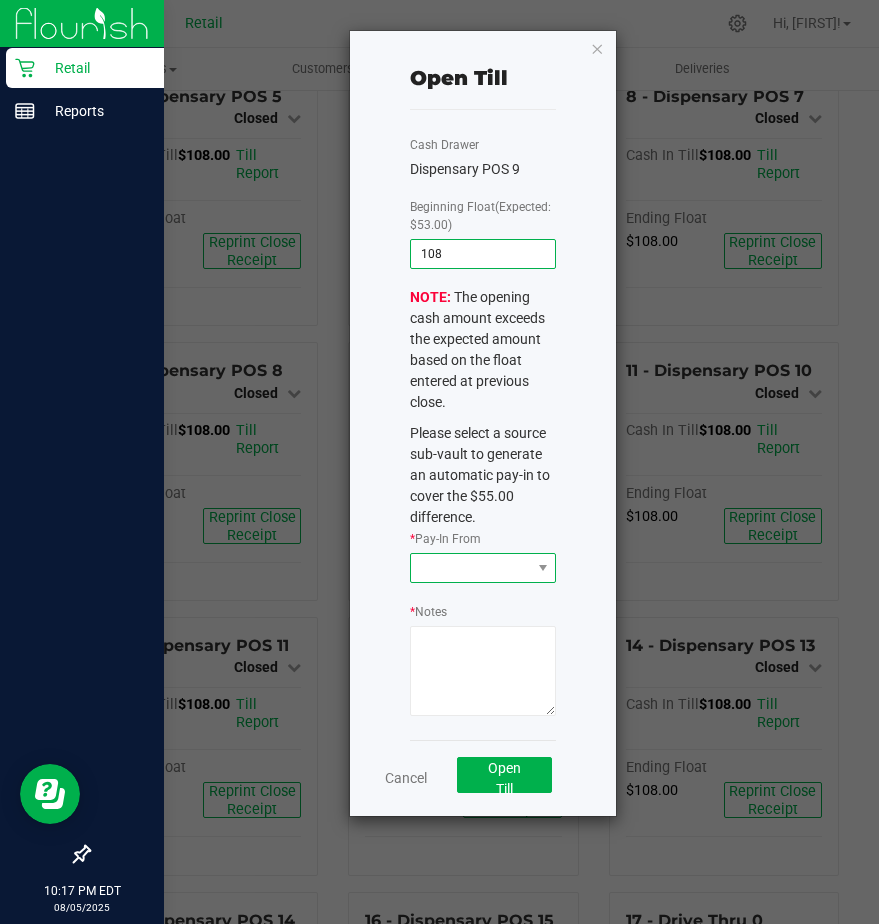 type on "$108.00" 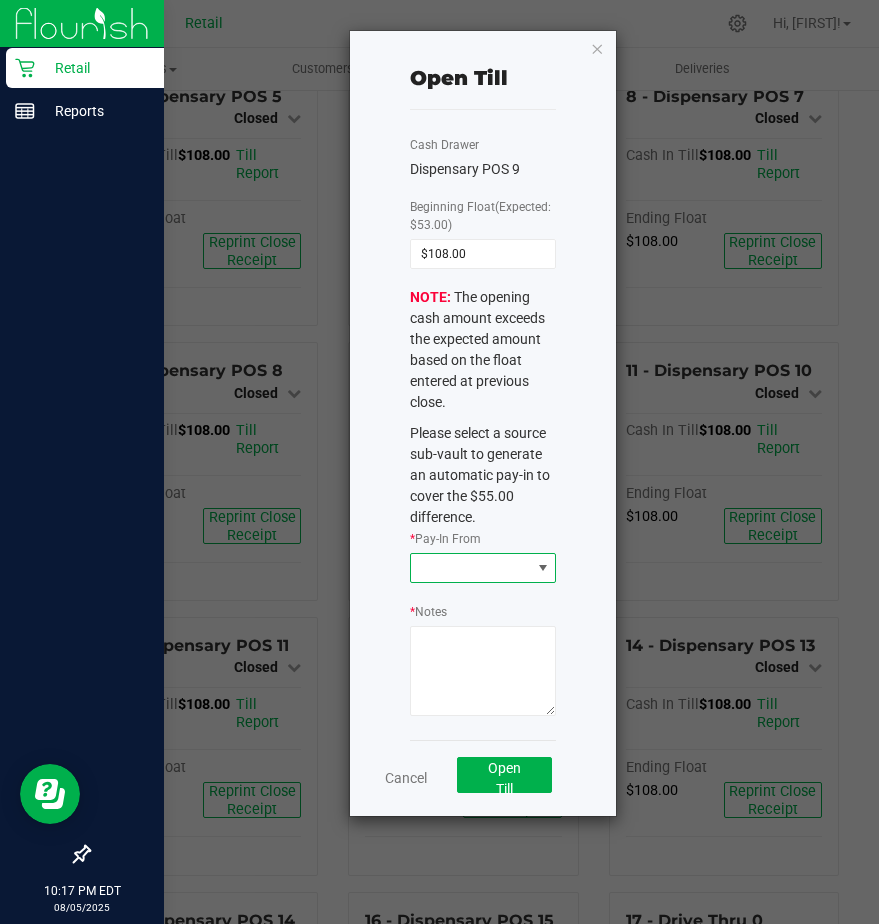 click at bounding box center [470, 568] 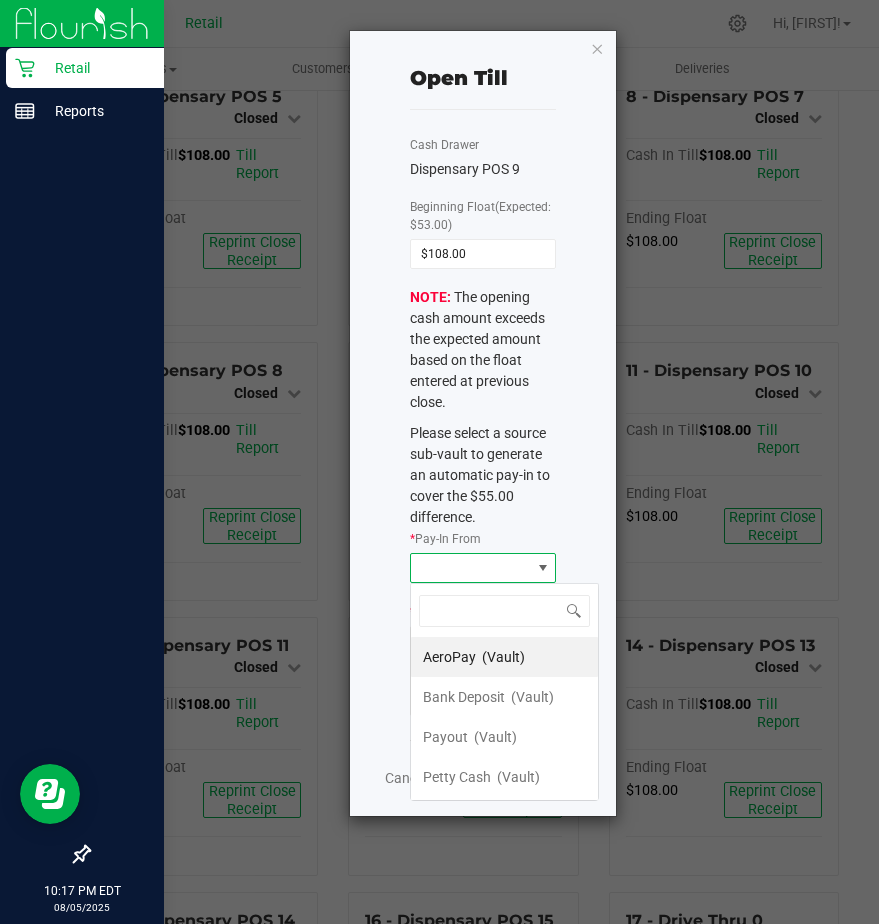 scroll, scrollTop: 99970, scrollLeft: 99854, axis: both 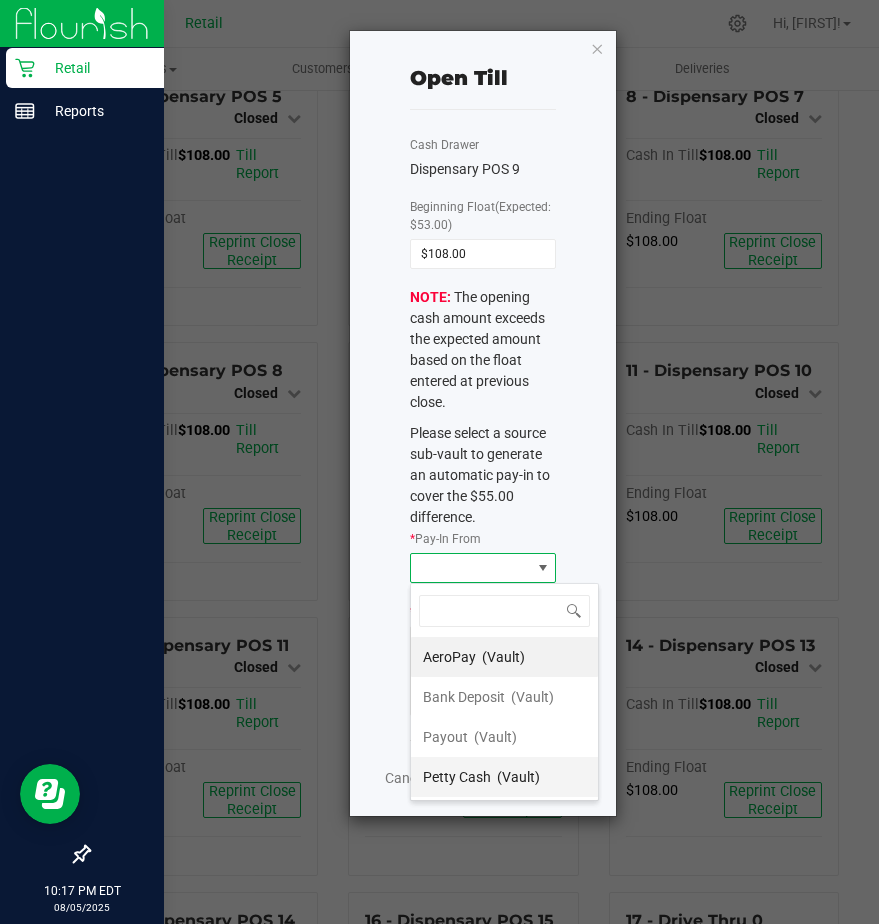 click on "Petty Cash" at bounding box center (457, 777) 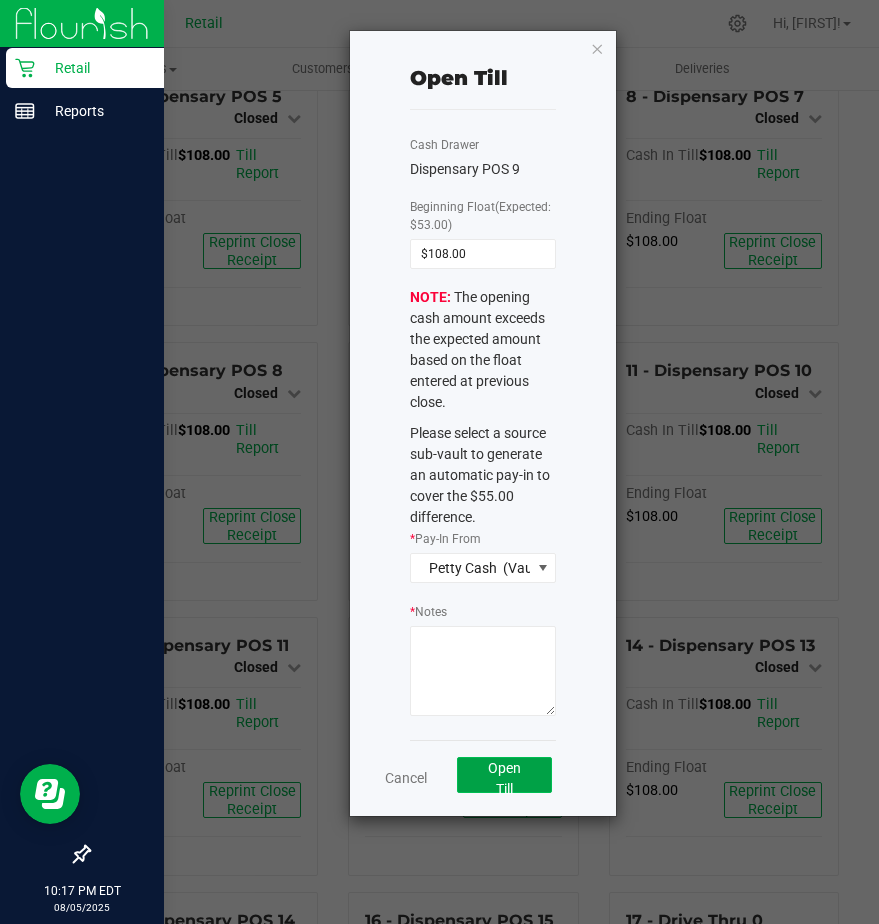 click on "Open Till" 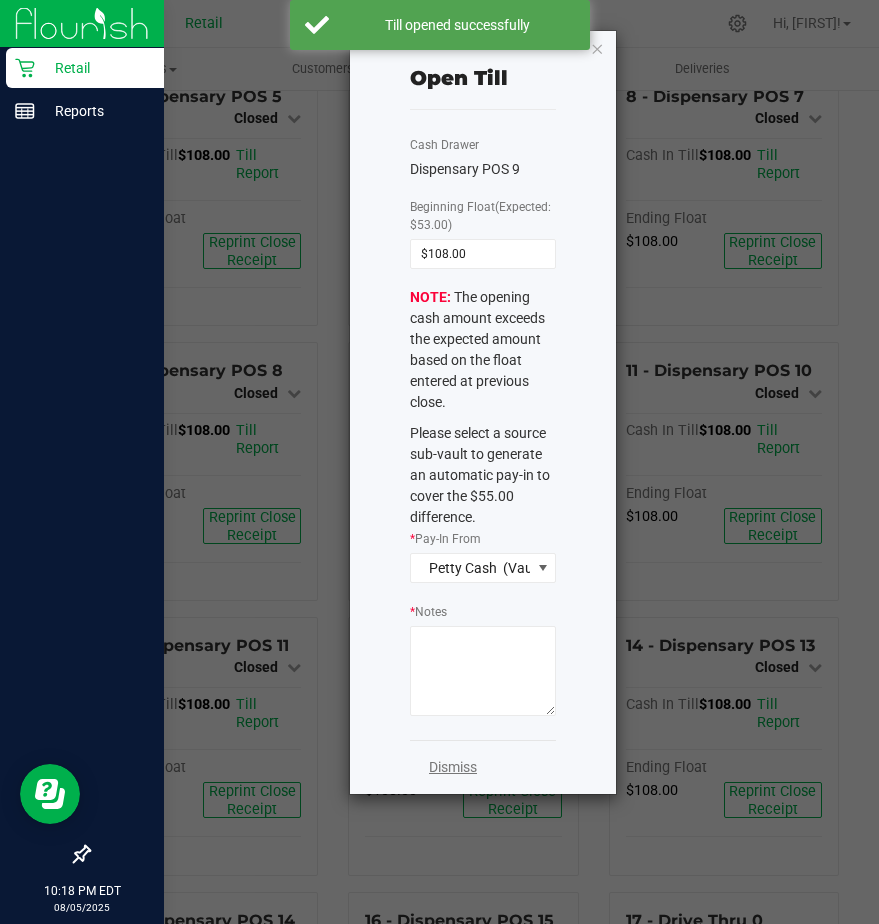 click on "Dismiss" 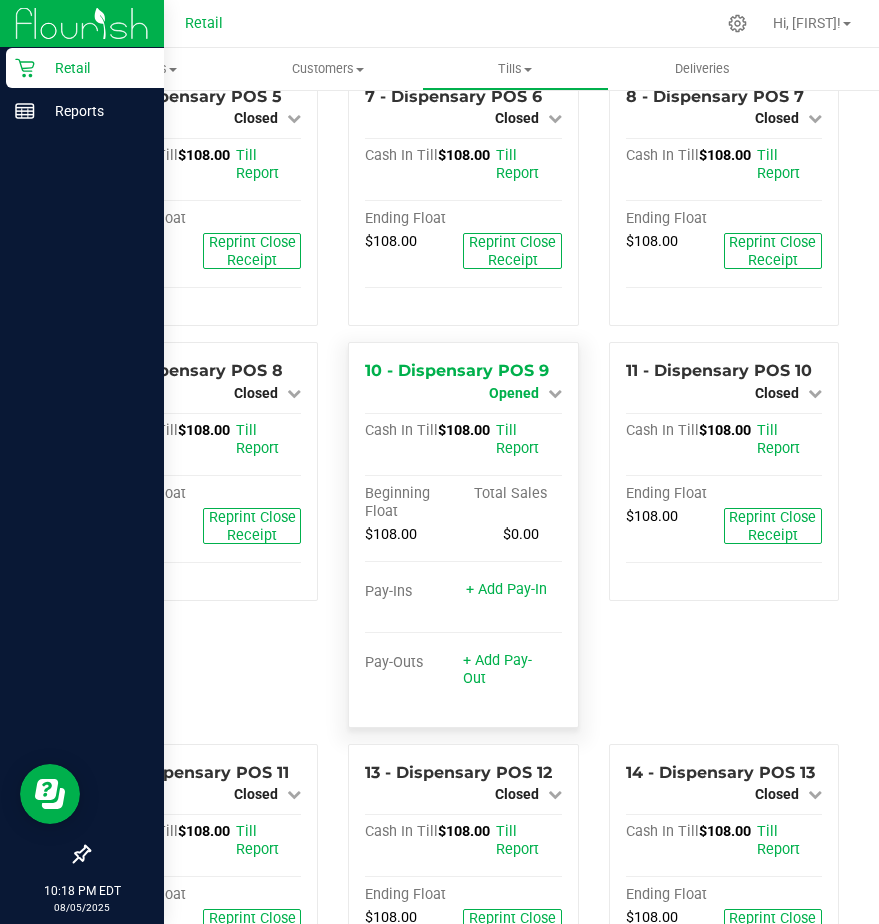 click on "Opened" at bounding box center [514, 393] 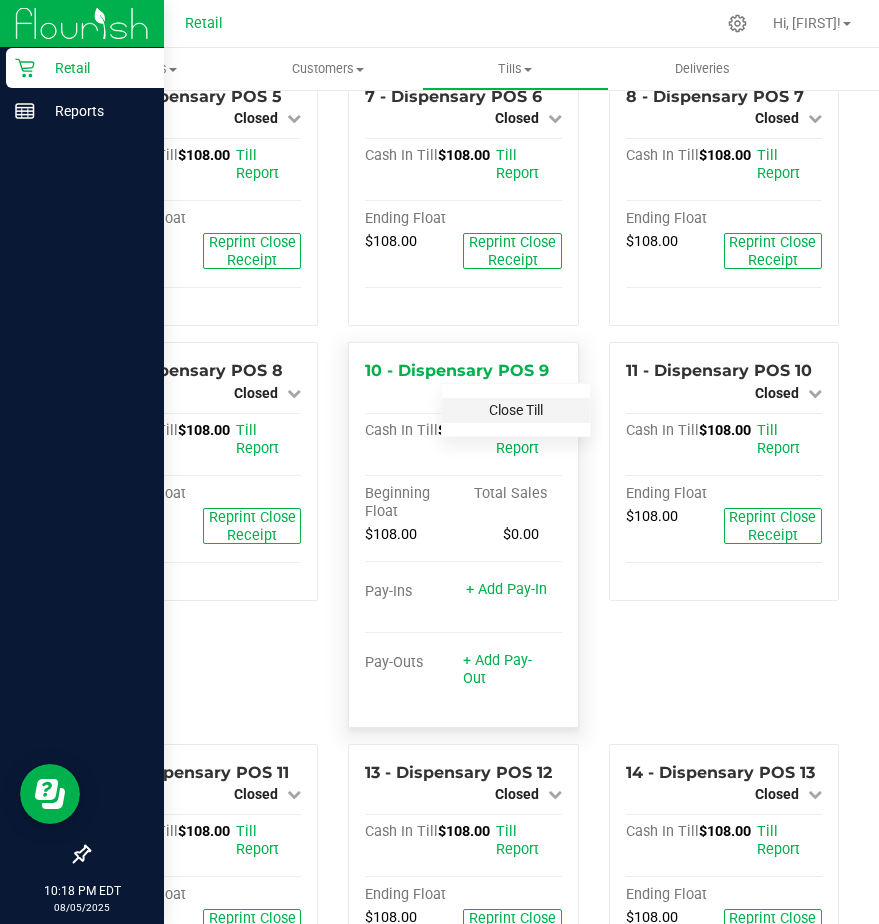 click on "Close Till" at bounding box center [516, 410] 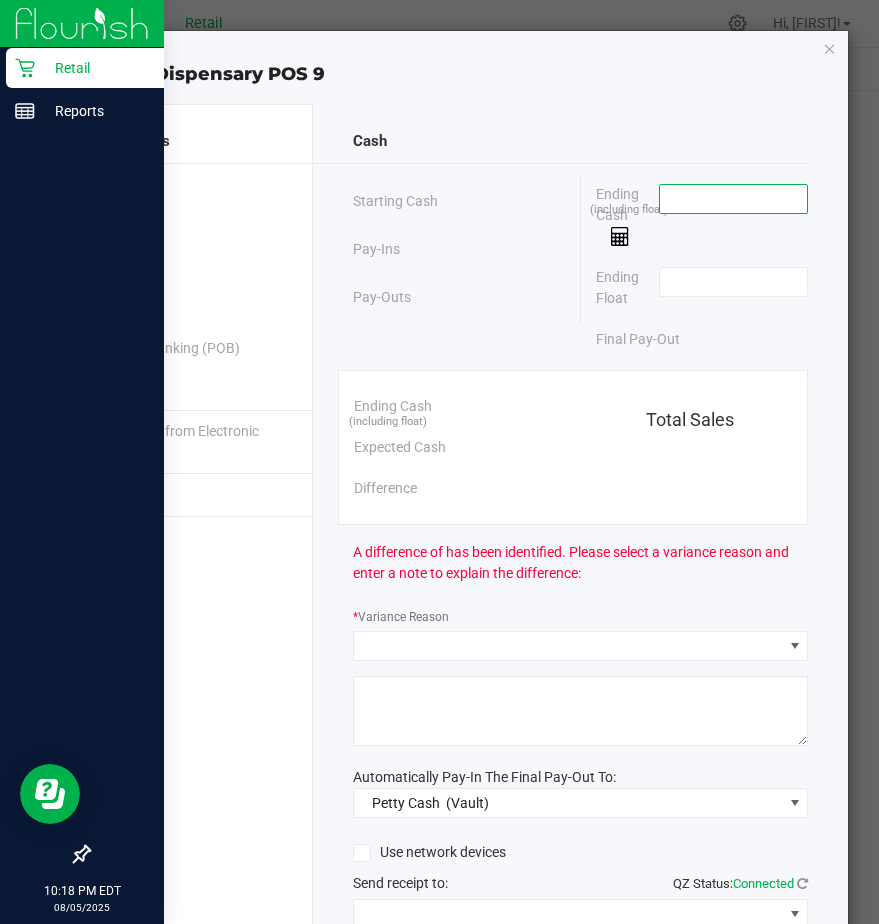 click at bounding box center [733, 199] 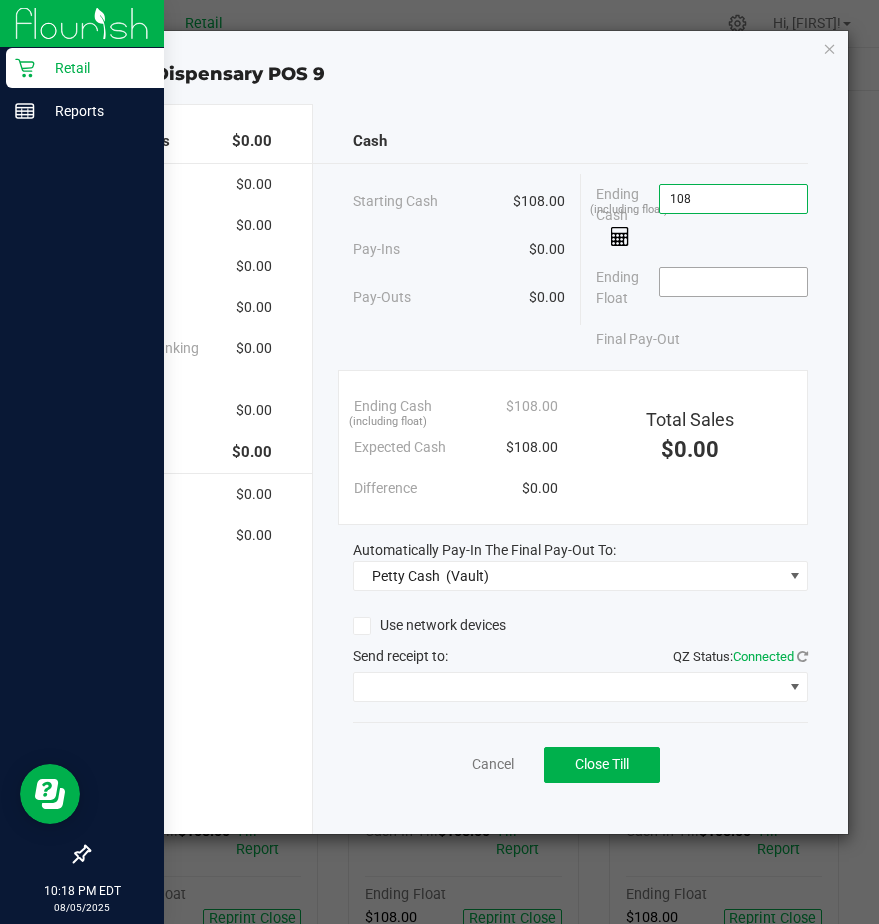 type on "$108.00" 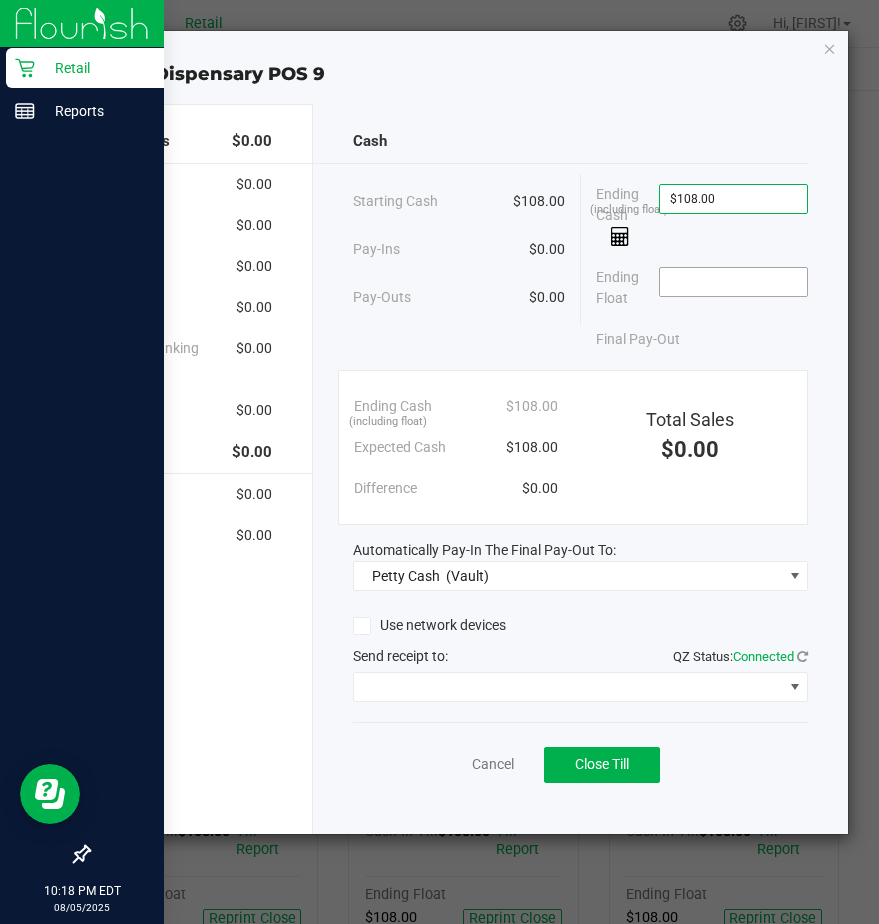 click at bounding box center (733, 282) 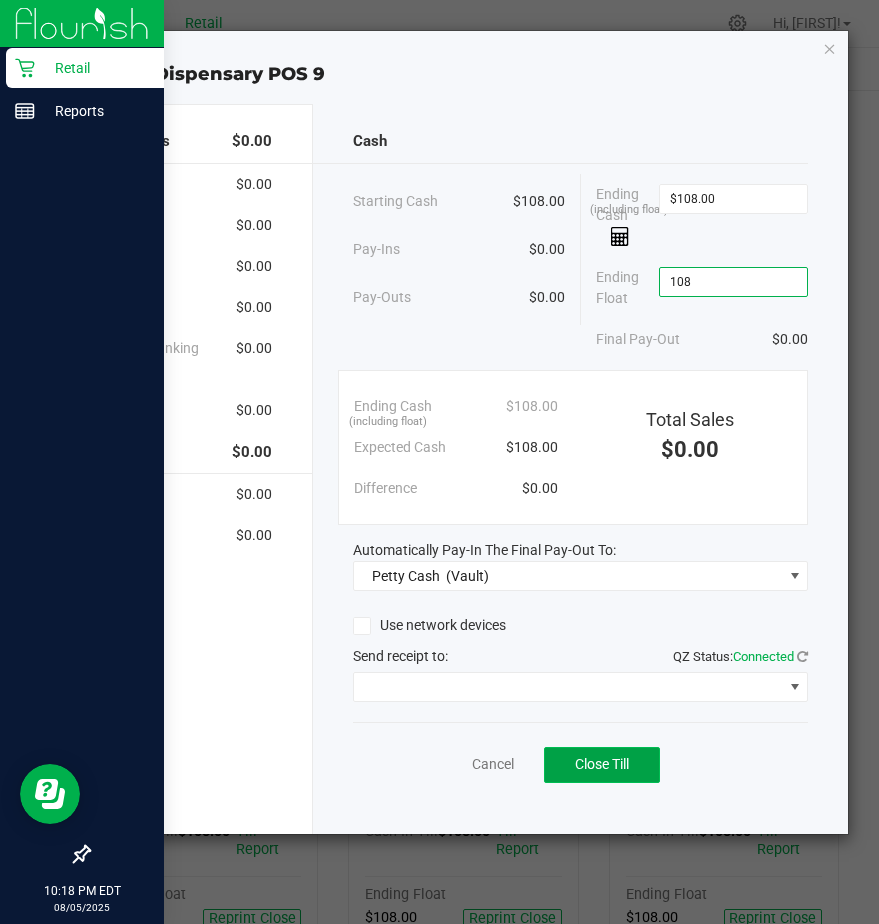 type on "$108.00" 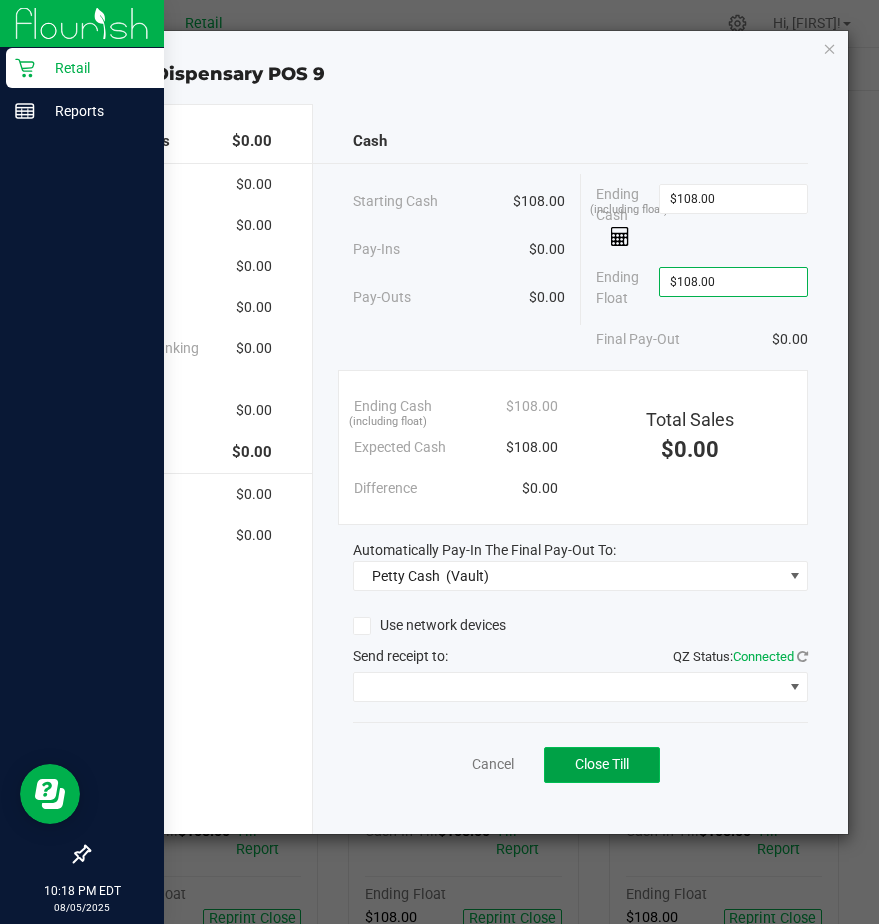 click on "Close Till" 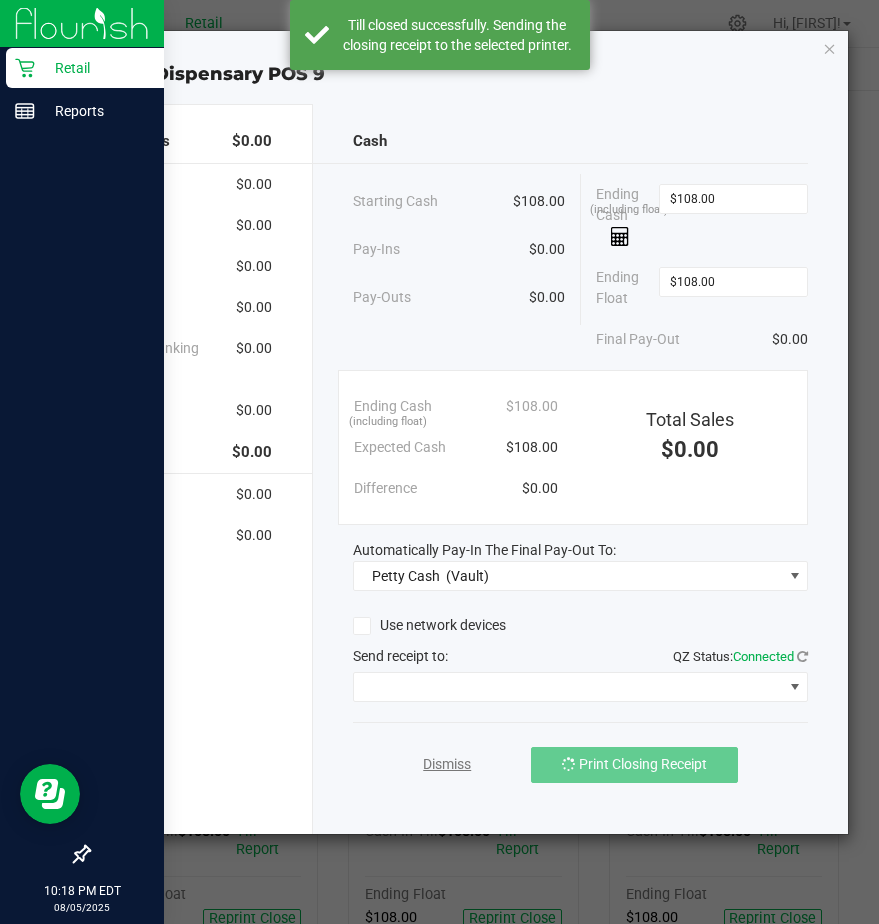 click on "Dismiss" 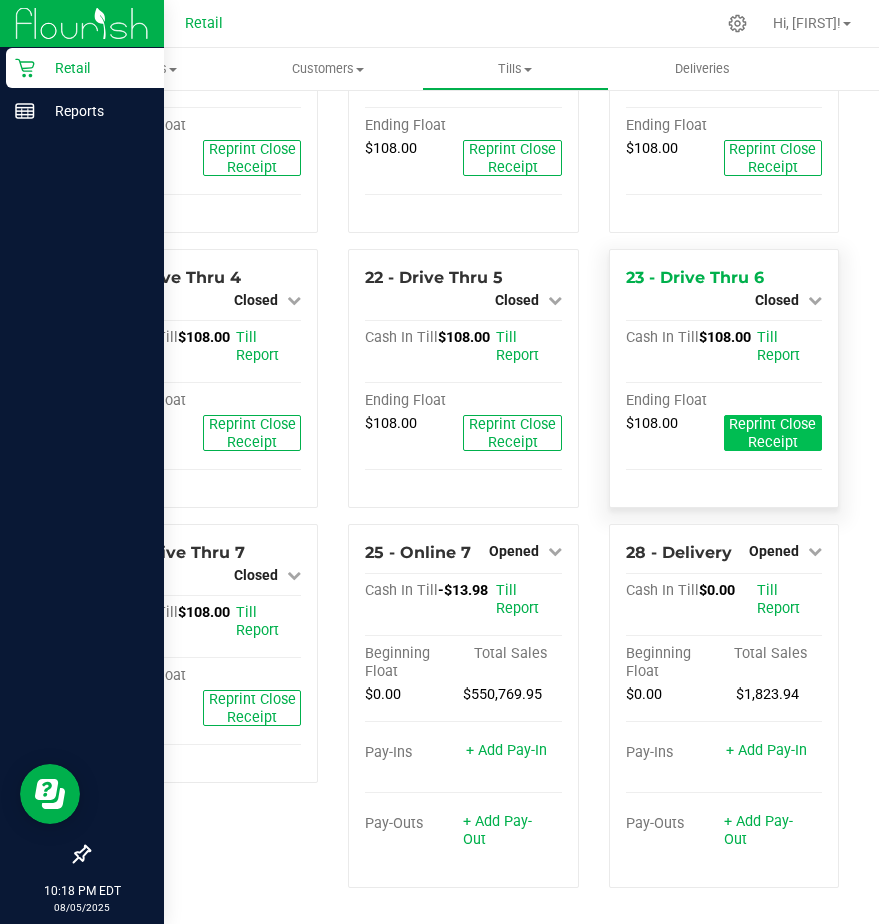 scroll, scrollTop: 1922, scrollLeft: 0, axis: vertical 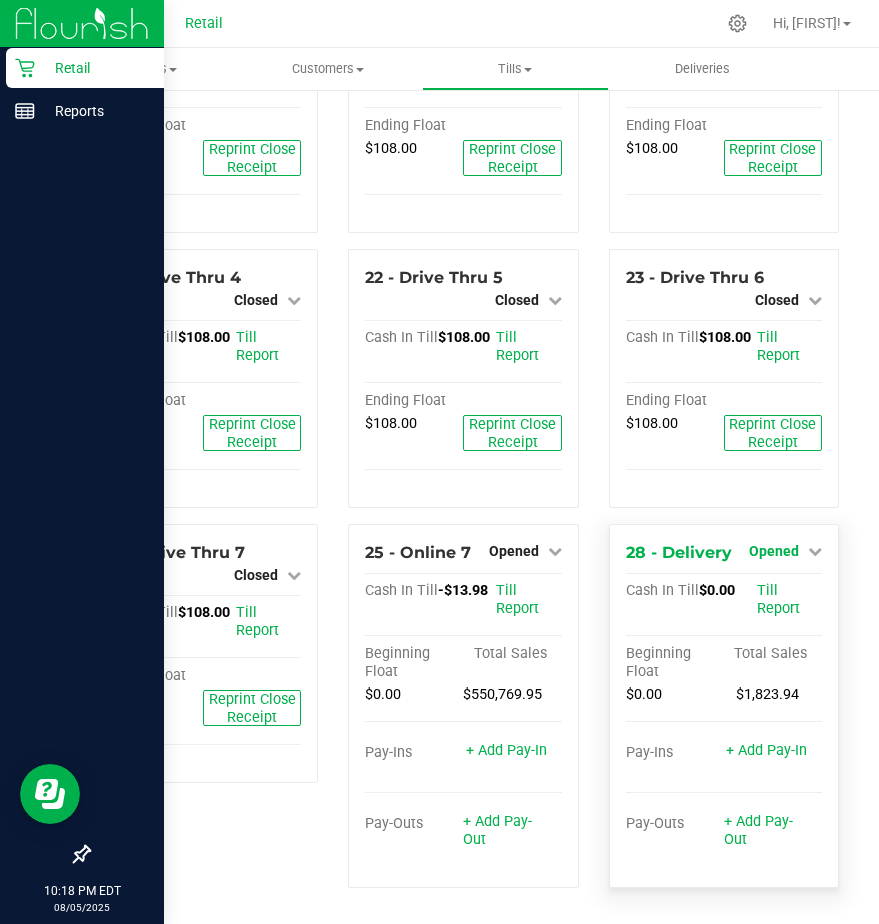 click on "Opened" at bounding box center (774, 551) 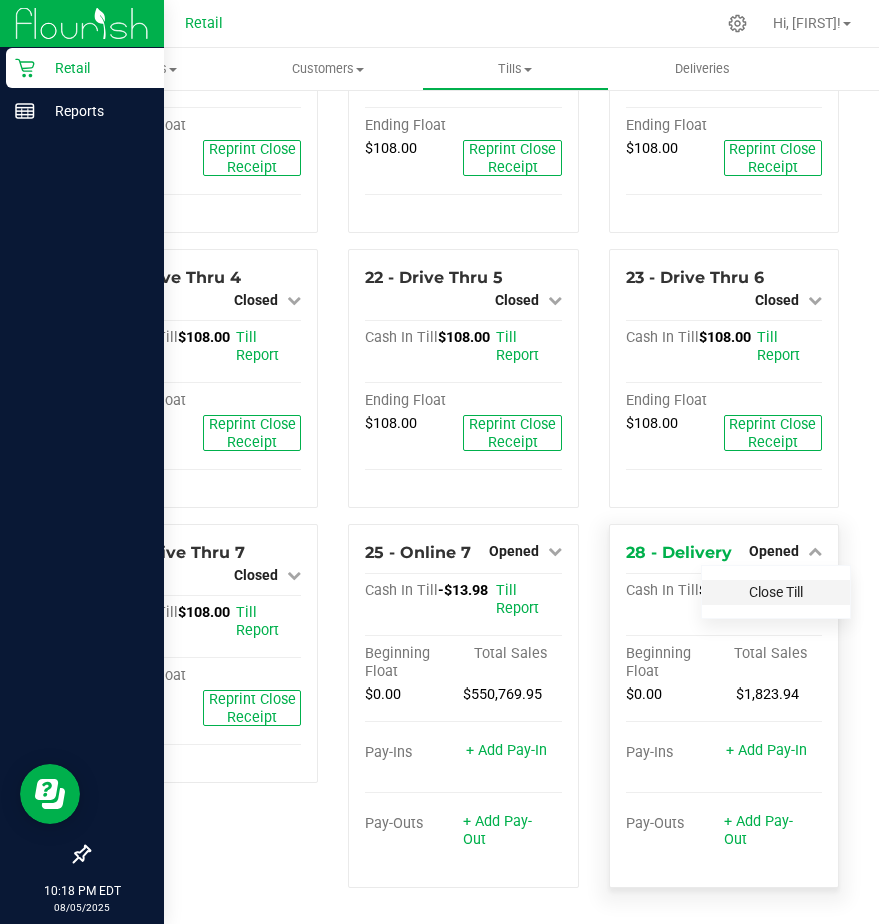 click on "Close Till" at bounding box center [776, 592] 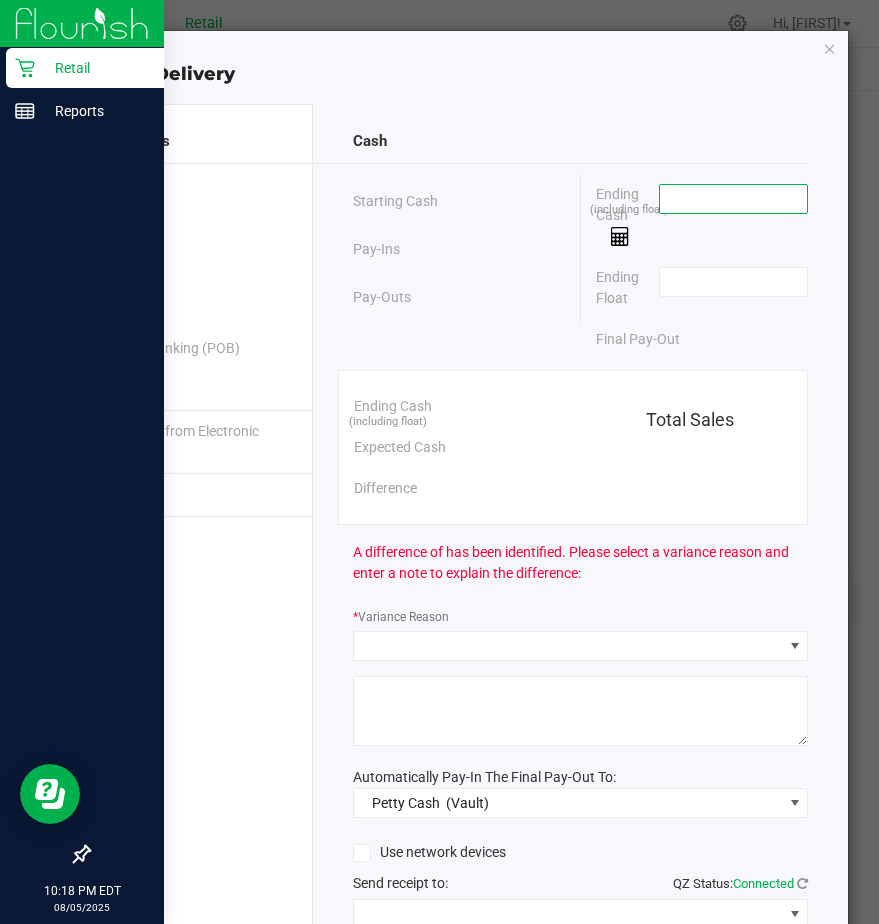 click at bounding box center (733, 199) 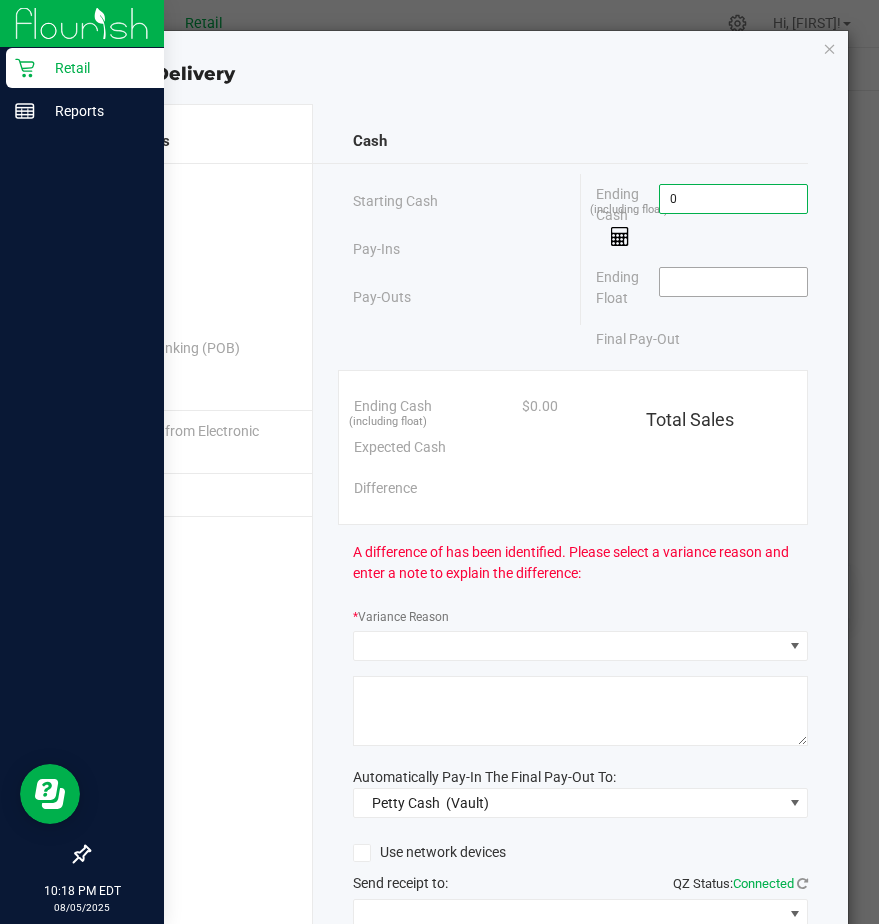 type on "$0.00" 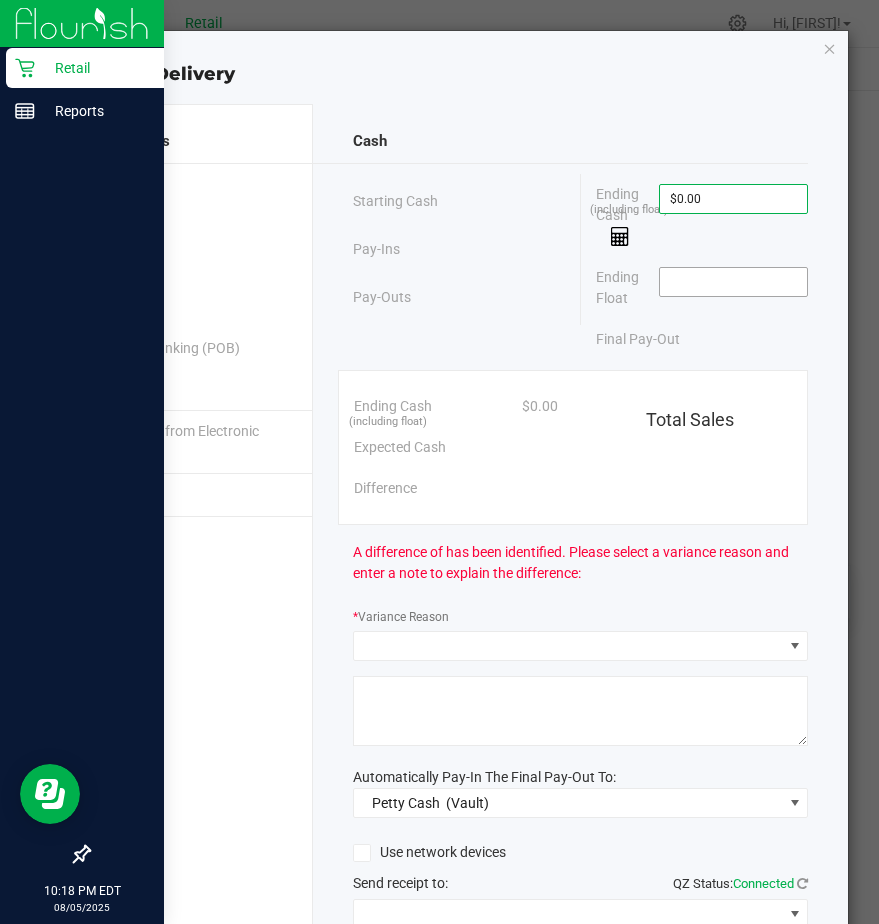 click at bounding box center [733, 282] 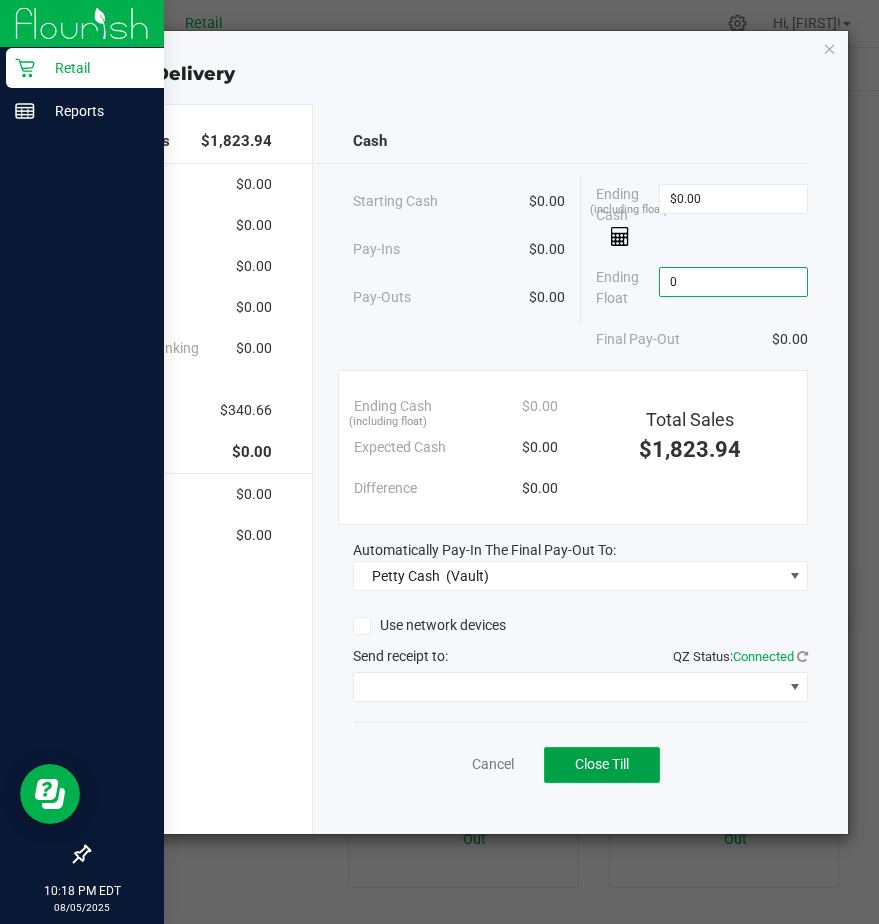 type on "$0.00" 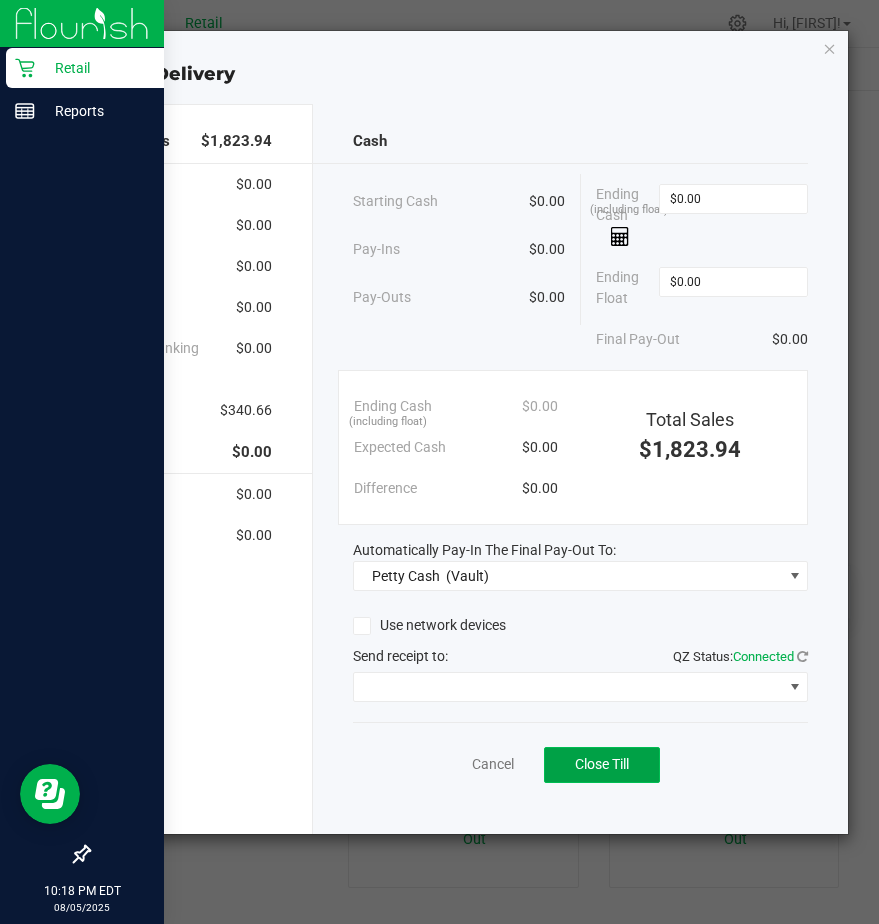 click on "Close Till" 